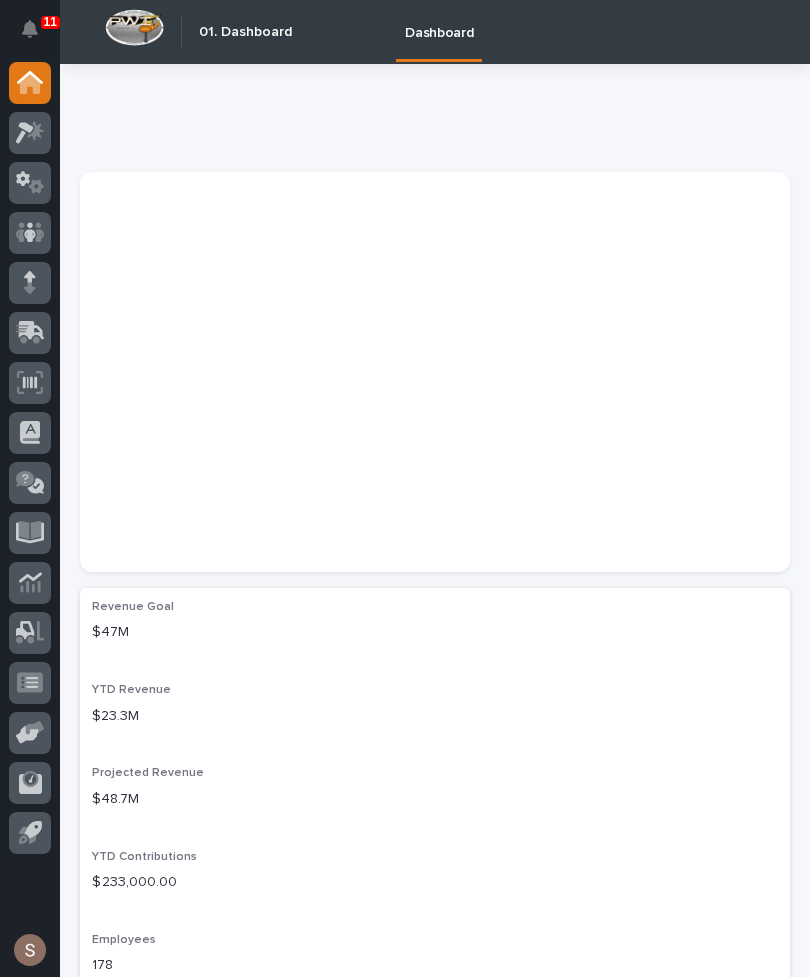 scroll, scrollTop: 0, scrollLeft: 0, axis: both 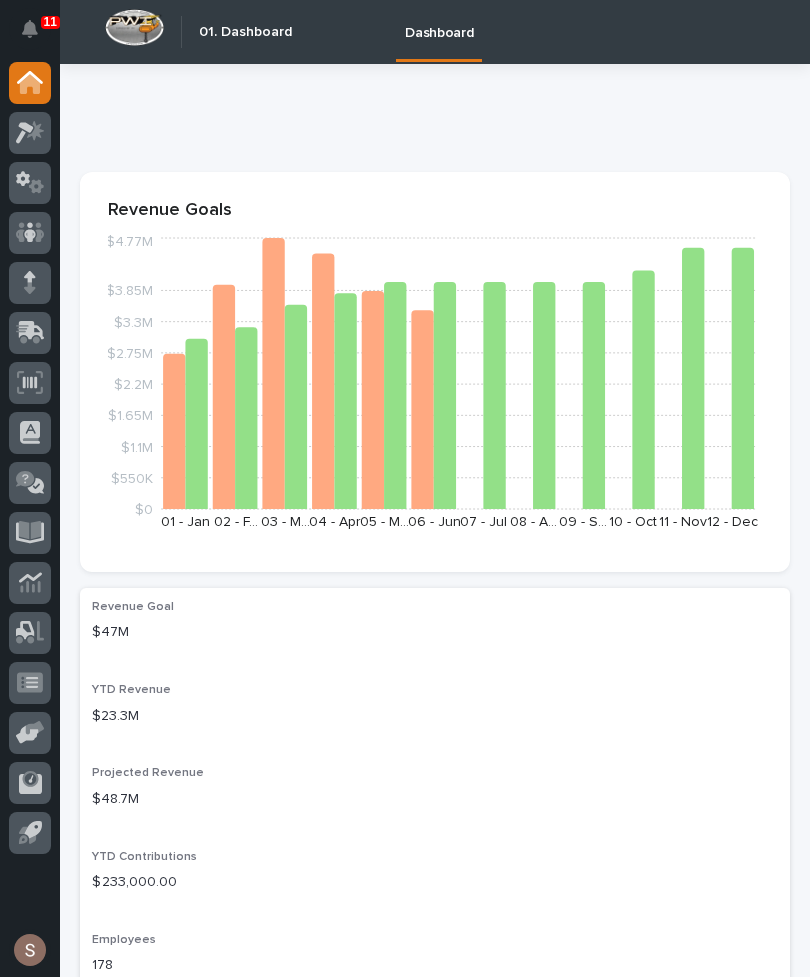 click at bounding box center (32, 330) 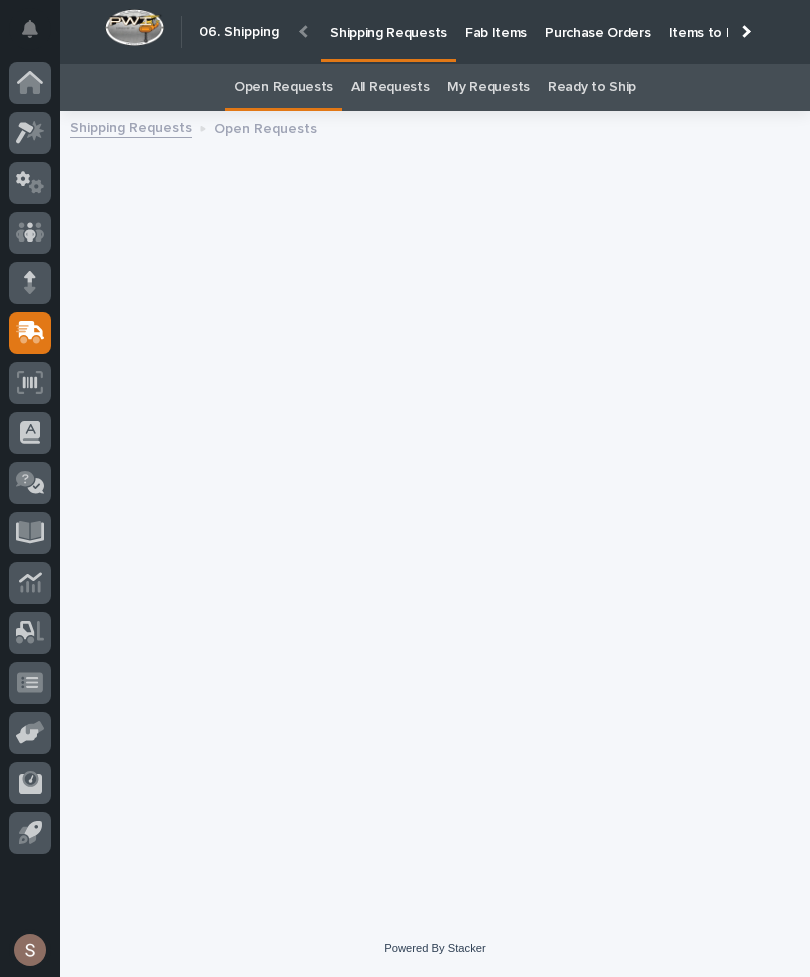 scroll, scrollTop: 39, scrollLeft: 0, axis: vertical 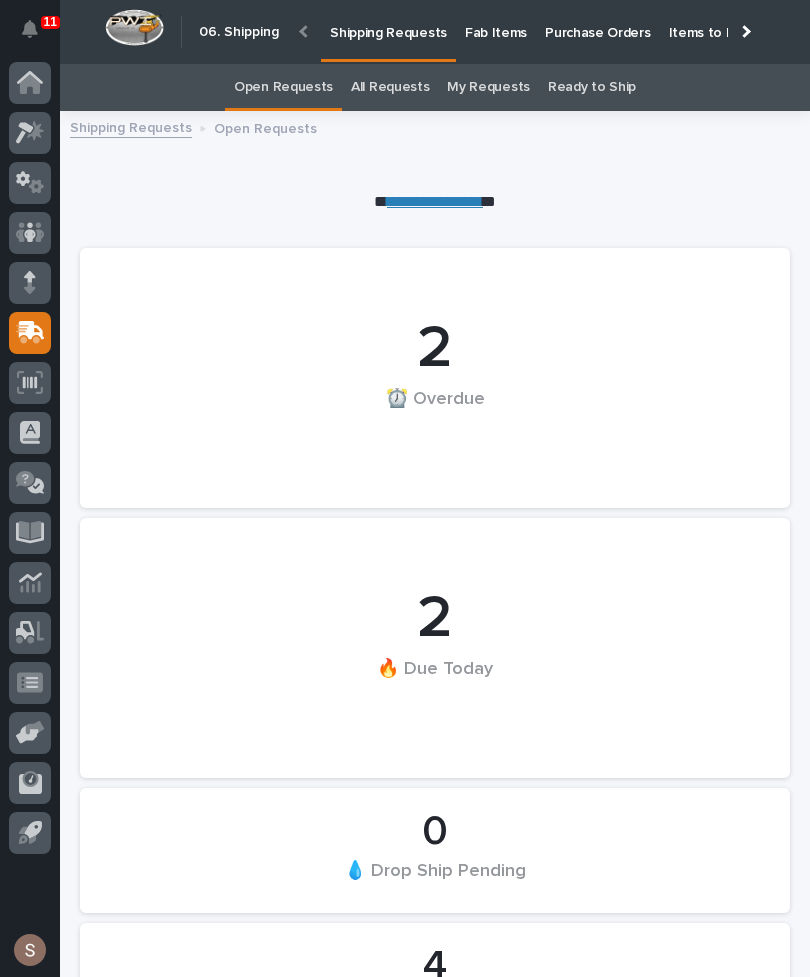 click on "Fab Items" at bounding box center [496, 21] 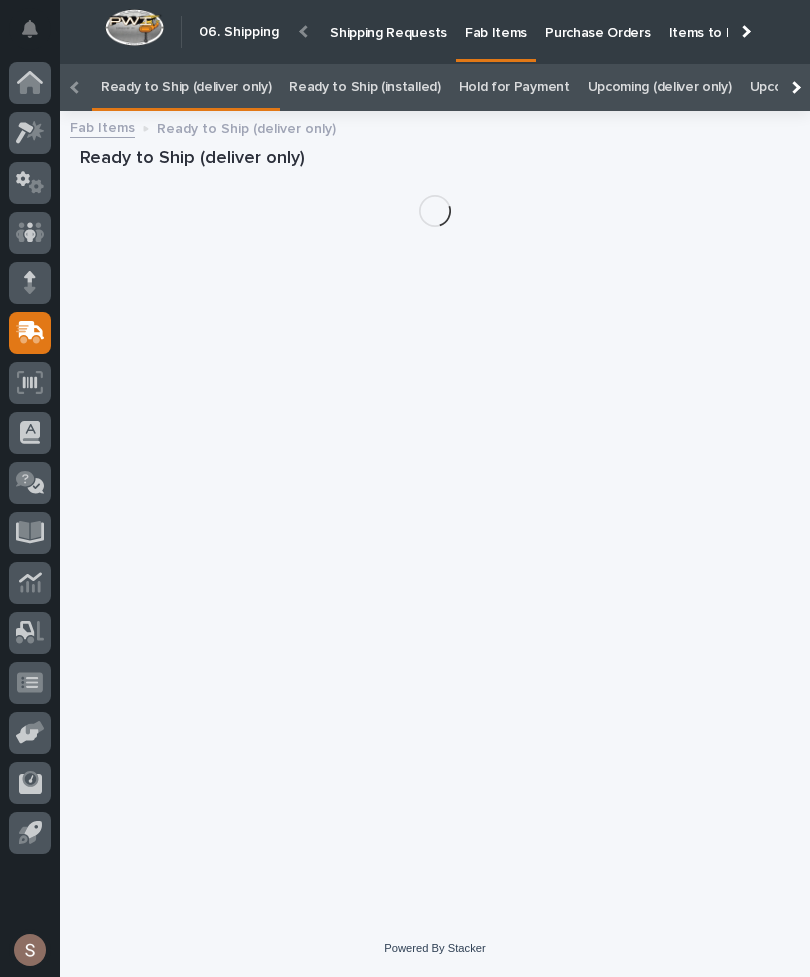 scroll, scrollTop: 57, scrollLeft: 0, axis: vertical 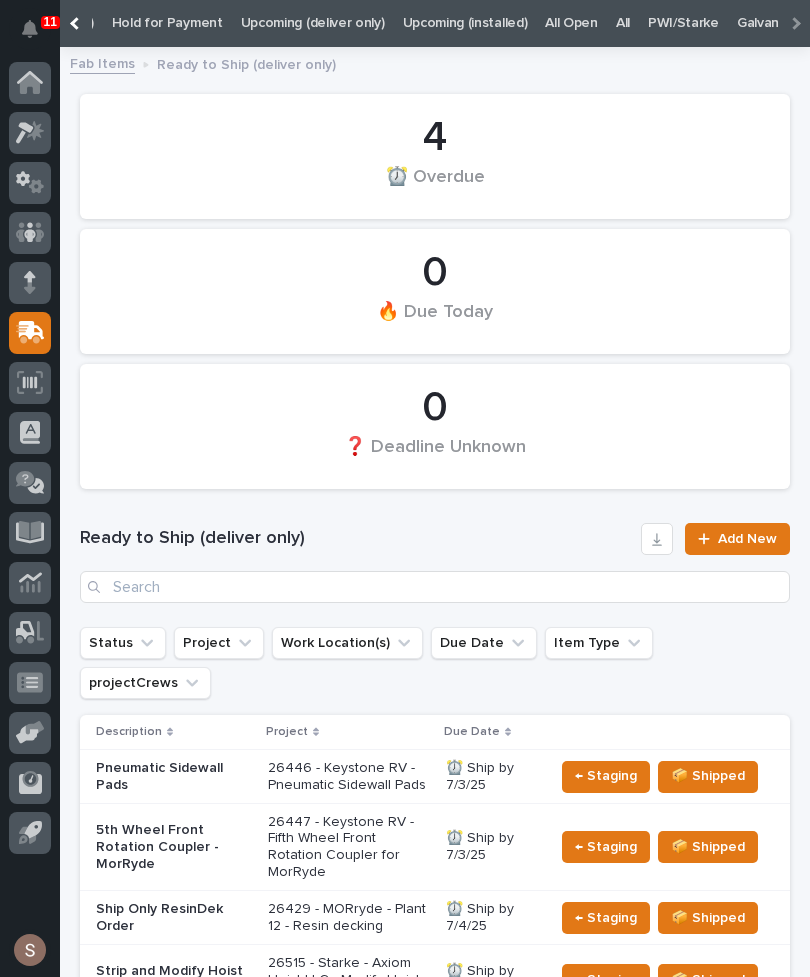 click on "All" at bounding box center (623, 23) 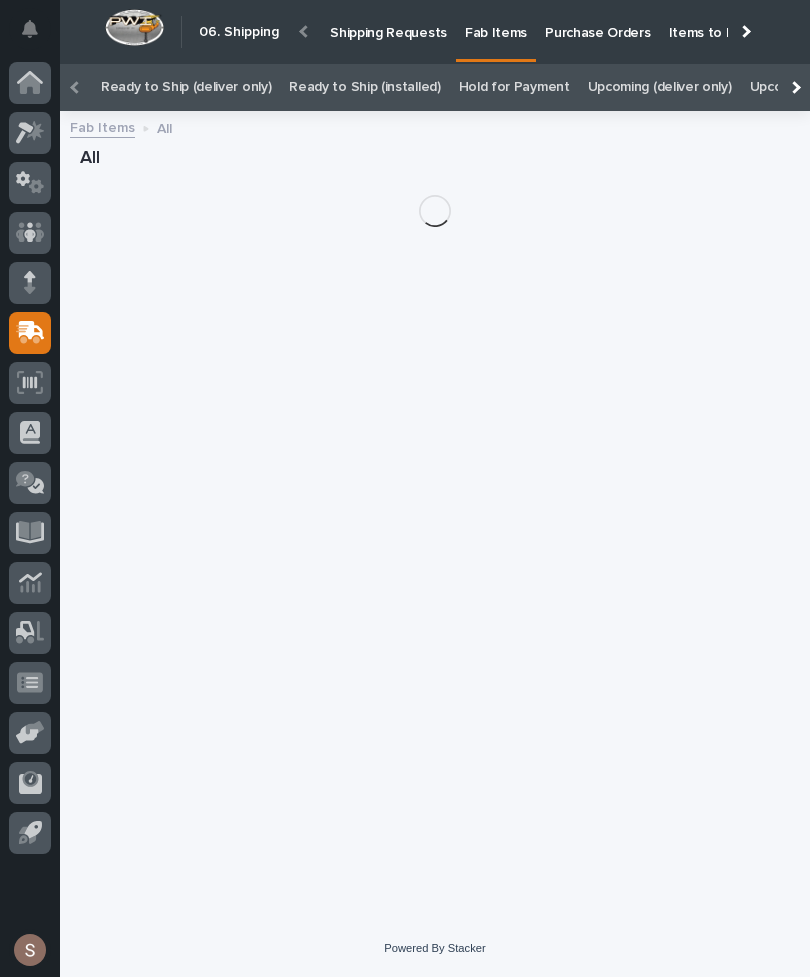 scroll, scrollTop: 23, scrollLeft: 0, axis: vertical 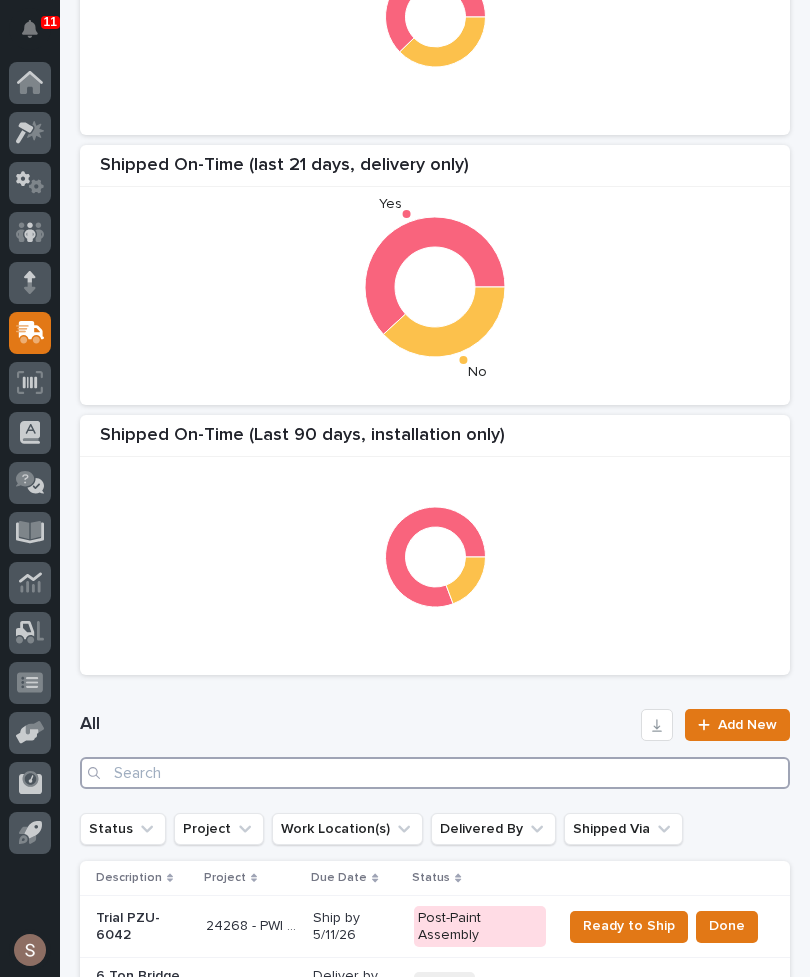 click at bounding box center (435, 773) 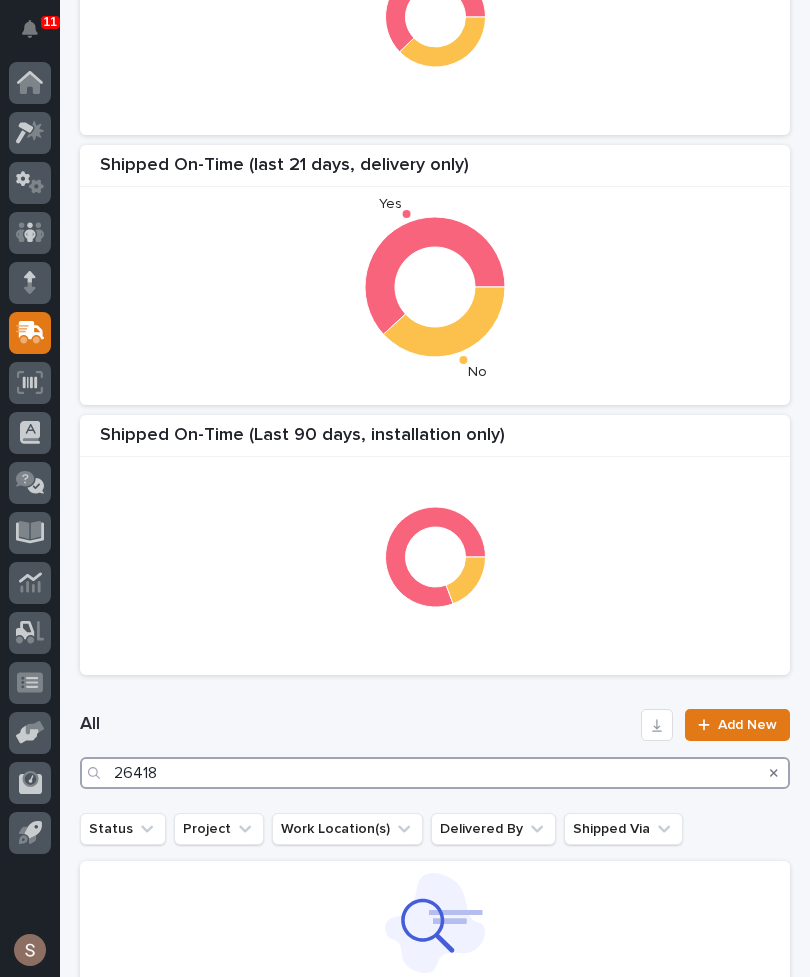 type on "26418" 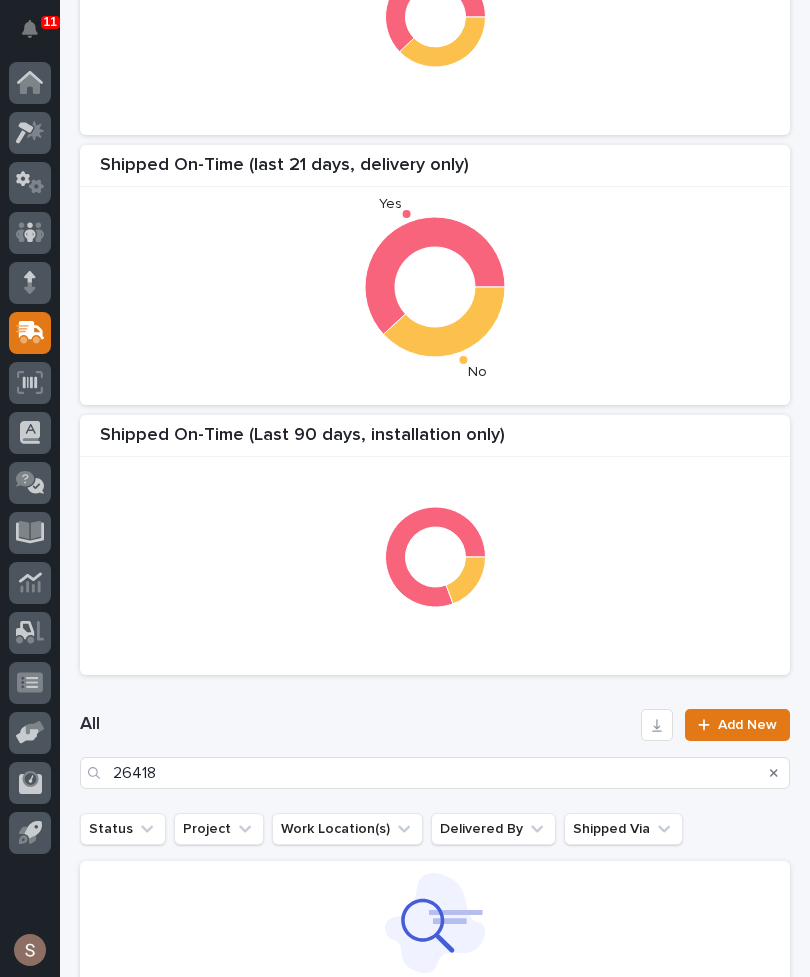 click on "All 26418 Add New" at bounding box center (435, 749) 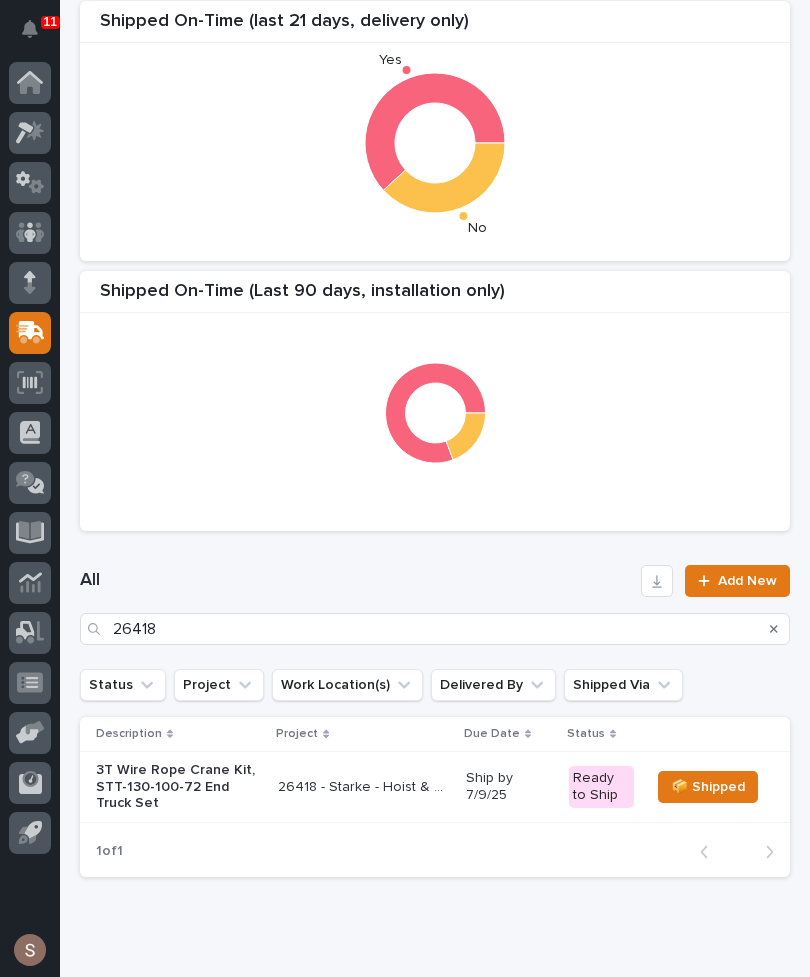 scroll, scrollTop: 429, scrollLeft: 0, axis: vertical 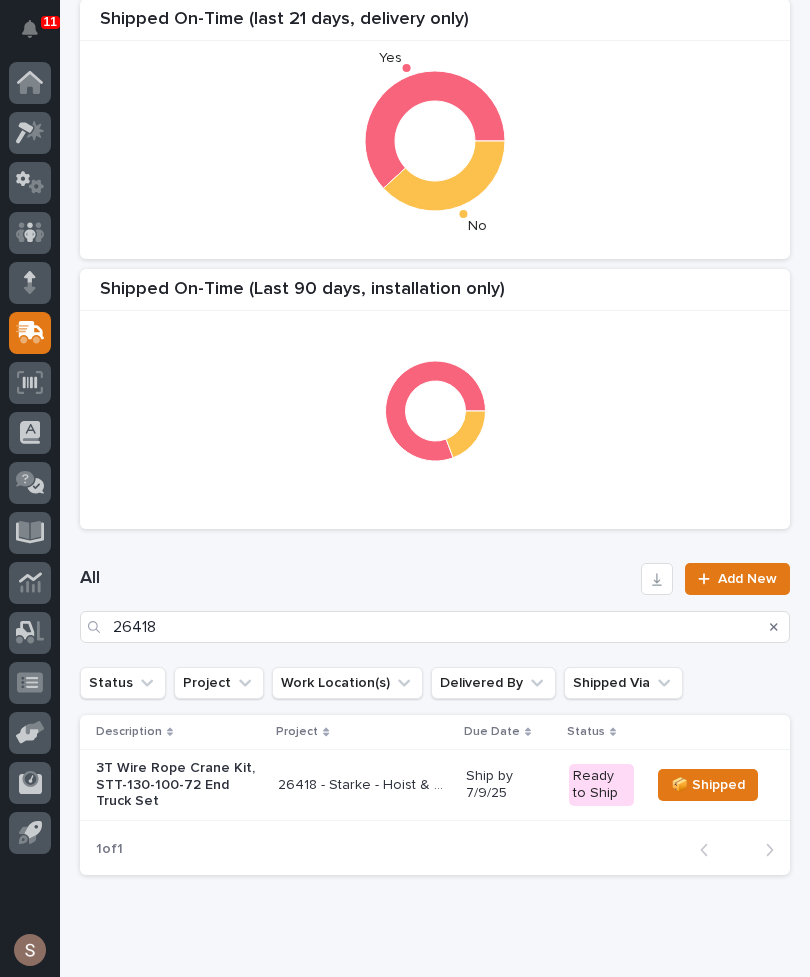 click on "26418 - Starke - Hoist & Crane Services - 3T Crane Kit, WR, Type B, 460V" at bounding box center (366, 783) 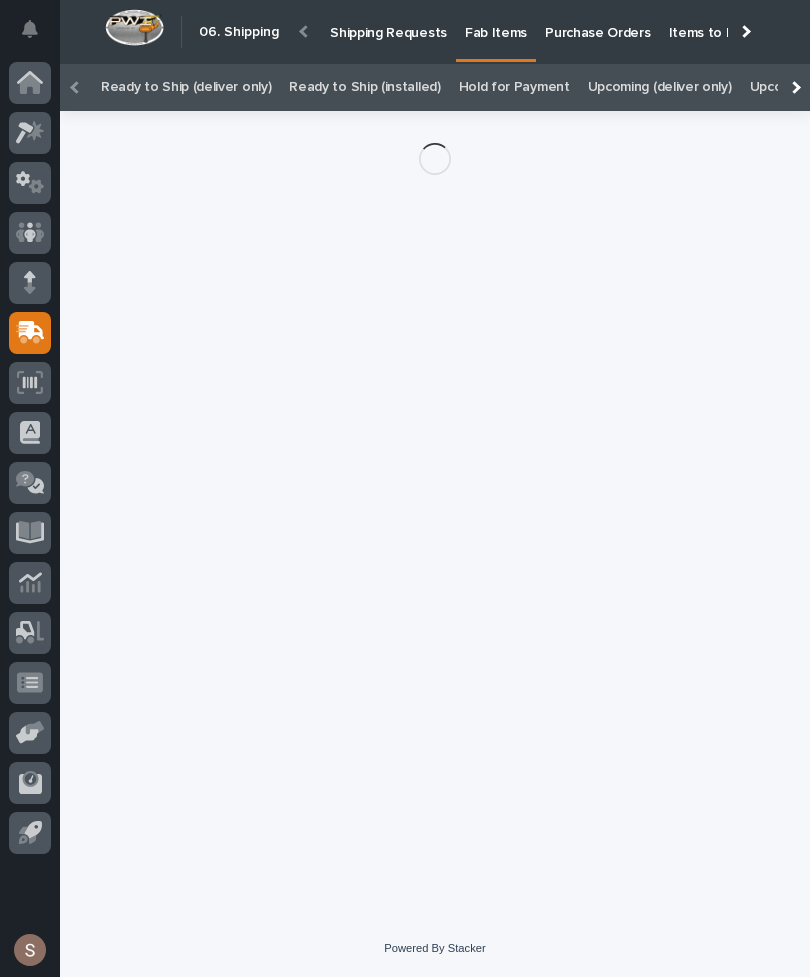 scroll, scrollTop: 20, scrollLeft: 0, axis: vertical 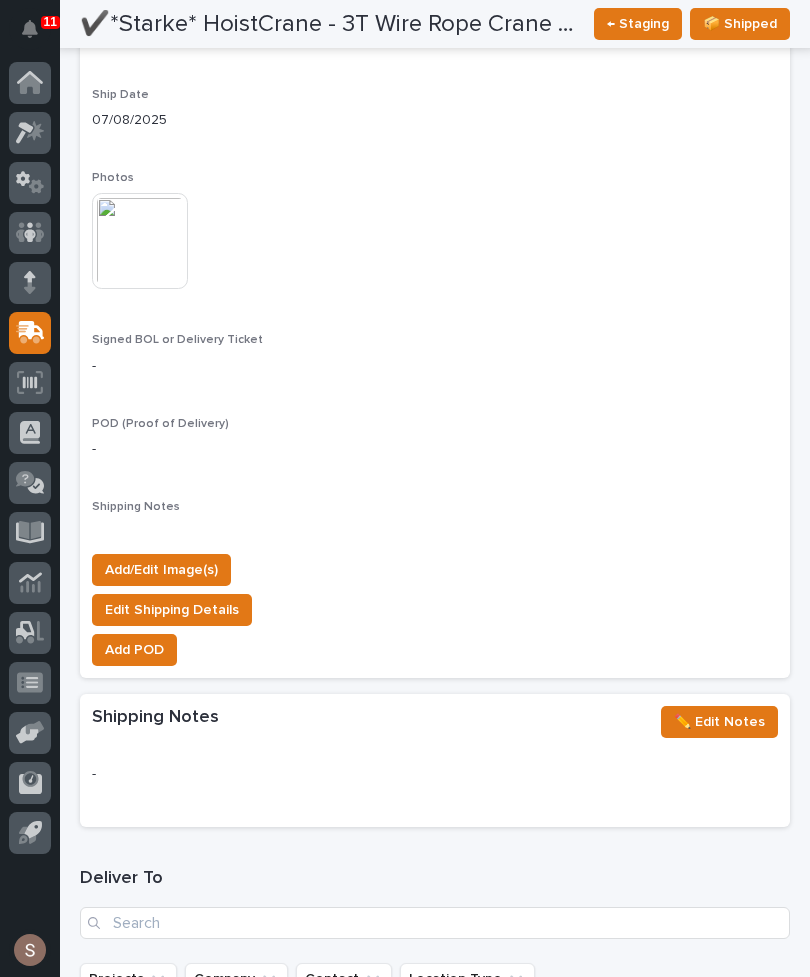 click on "Add/Edit Image(s)" at bounding box center (161, 570) 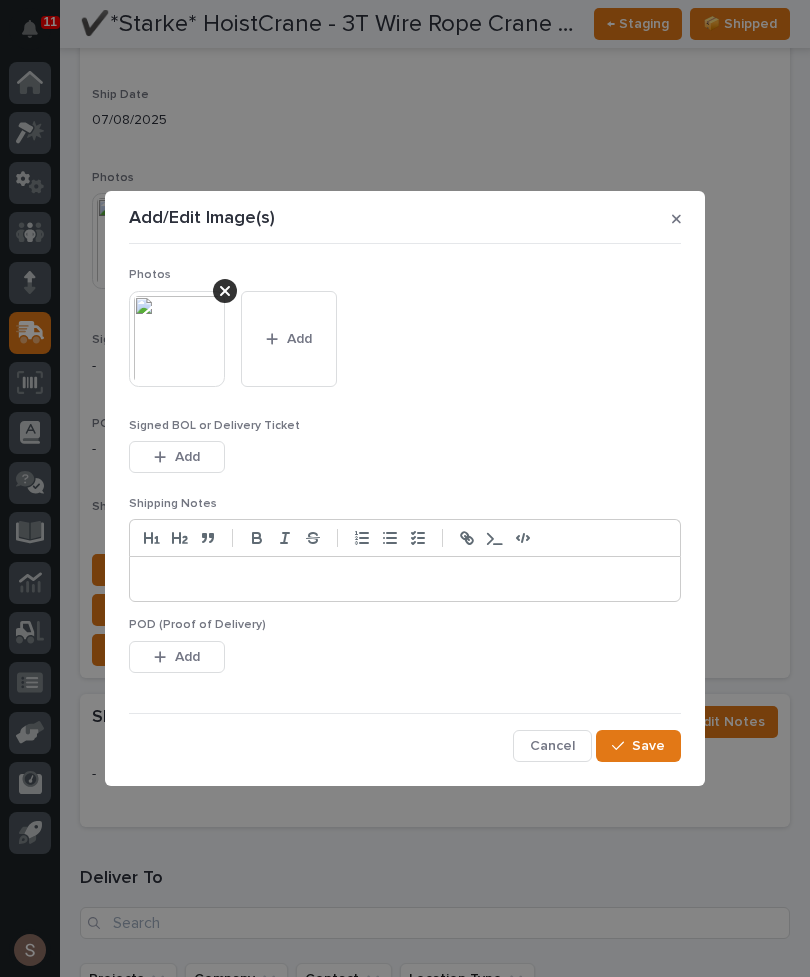 click on "Add" at bounding box center [289, 339] 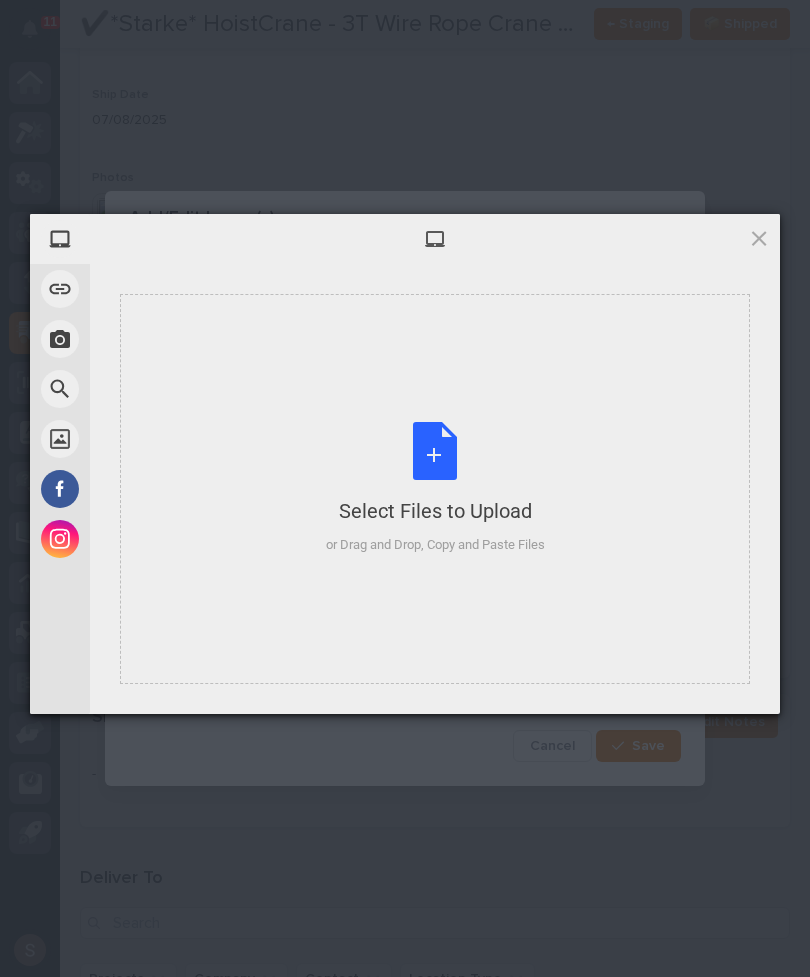 click on "Select Files to Upload
or Drag and Drop, Copy and Paste Files" at bounding box center [435, 488] 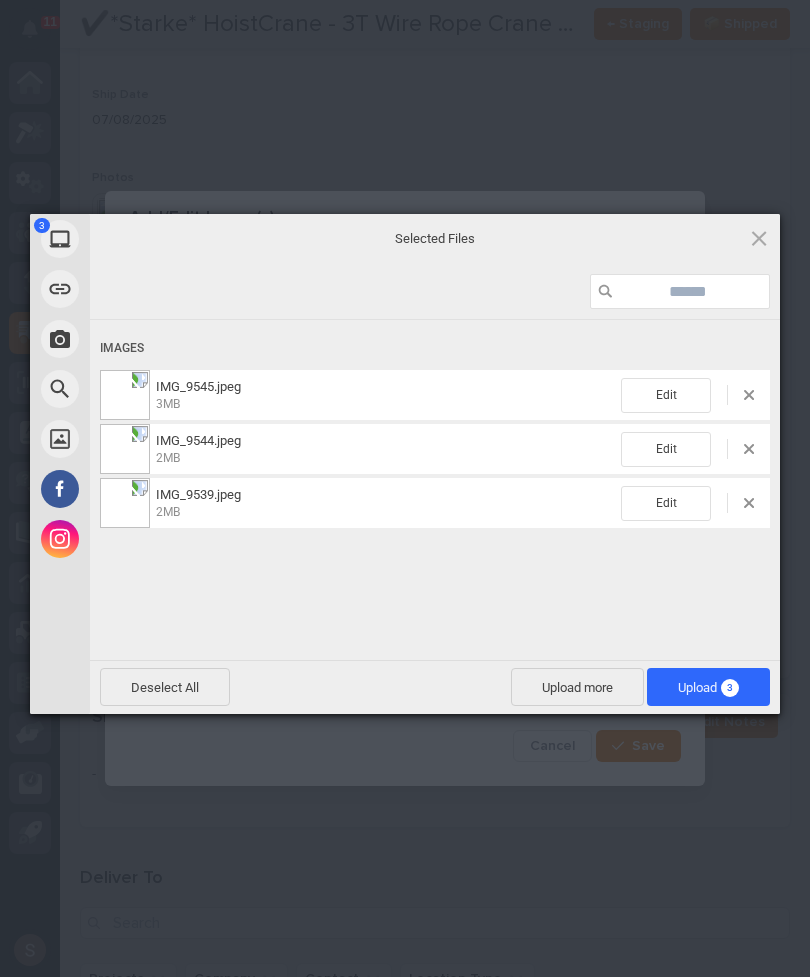 click on "Upload
3" at bounding box center [708, 687] 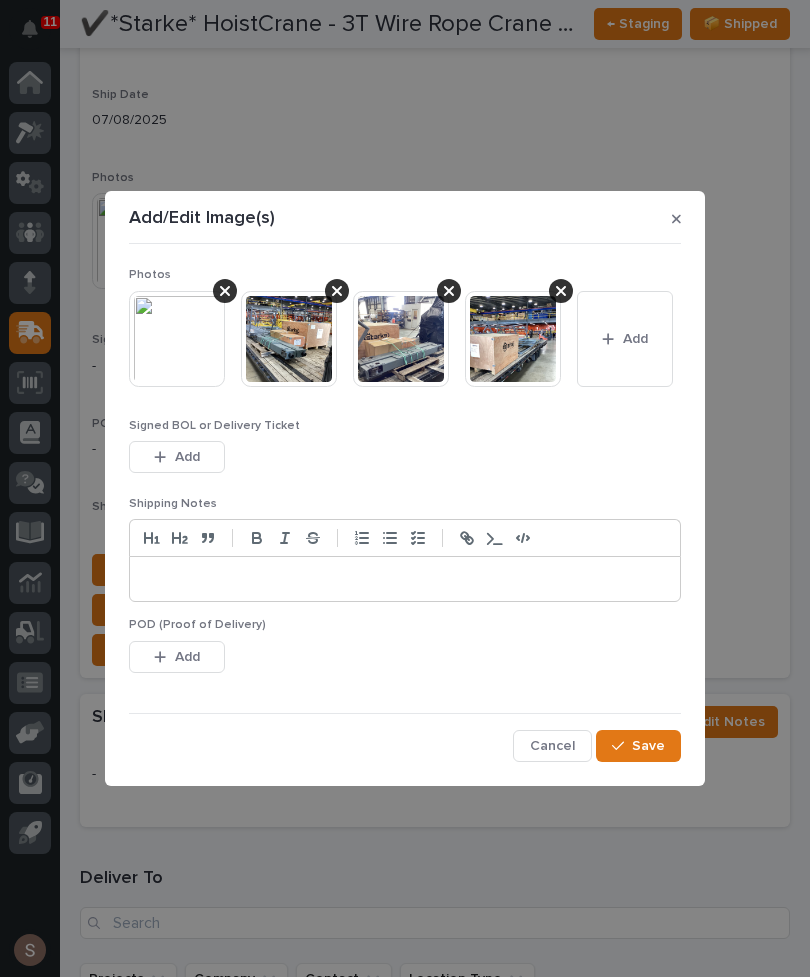 click on "Add" at bounding box center (625, 339) 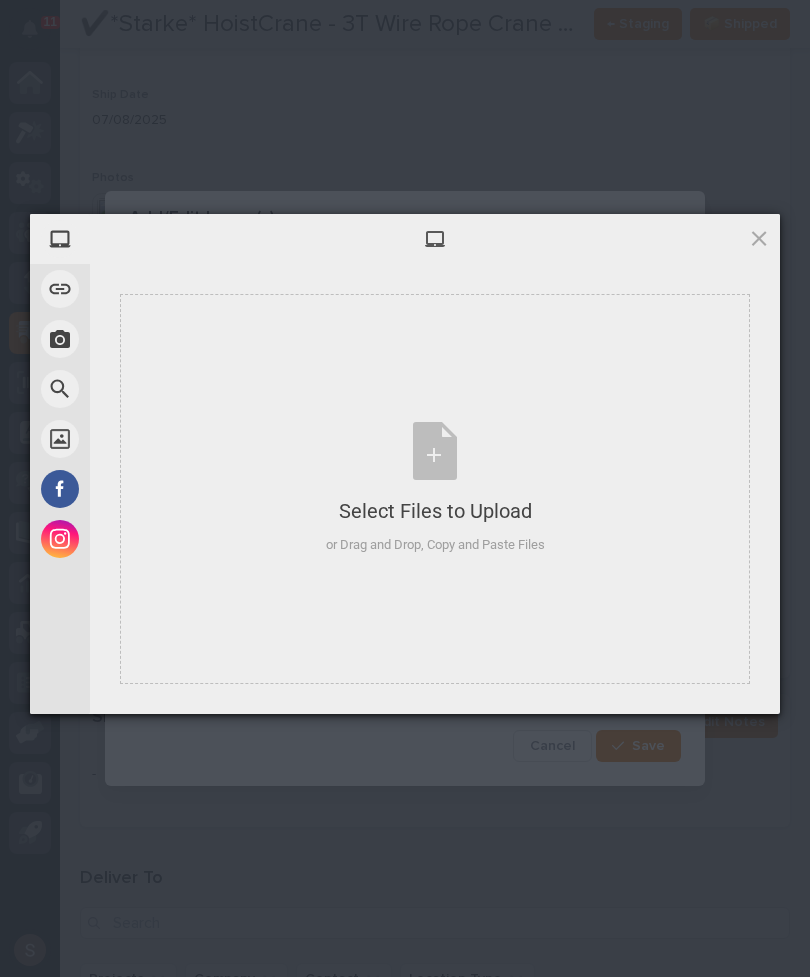 click on "Select Files to Upload
or Drag and Drop, Copy and Paste Files" at bounding box center [435, 489] 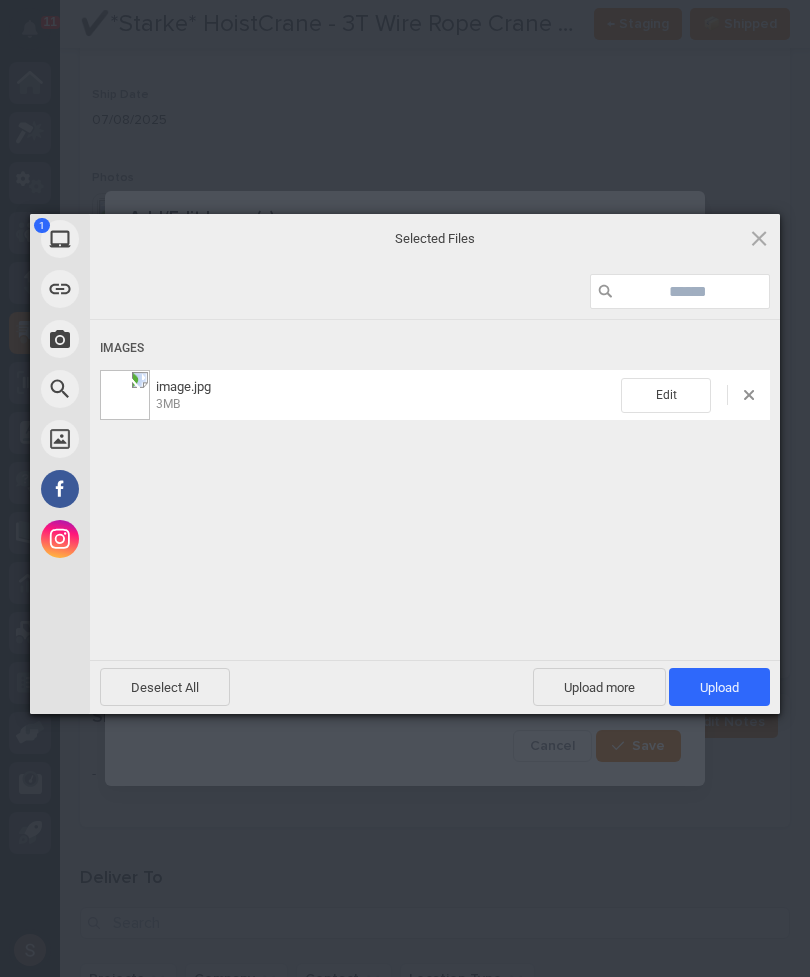 click on "Upload
1" at bounding box center [719, 687] 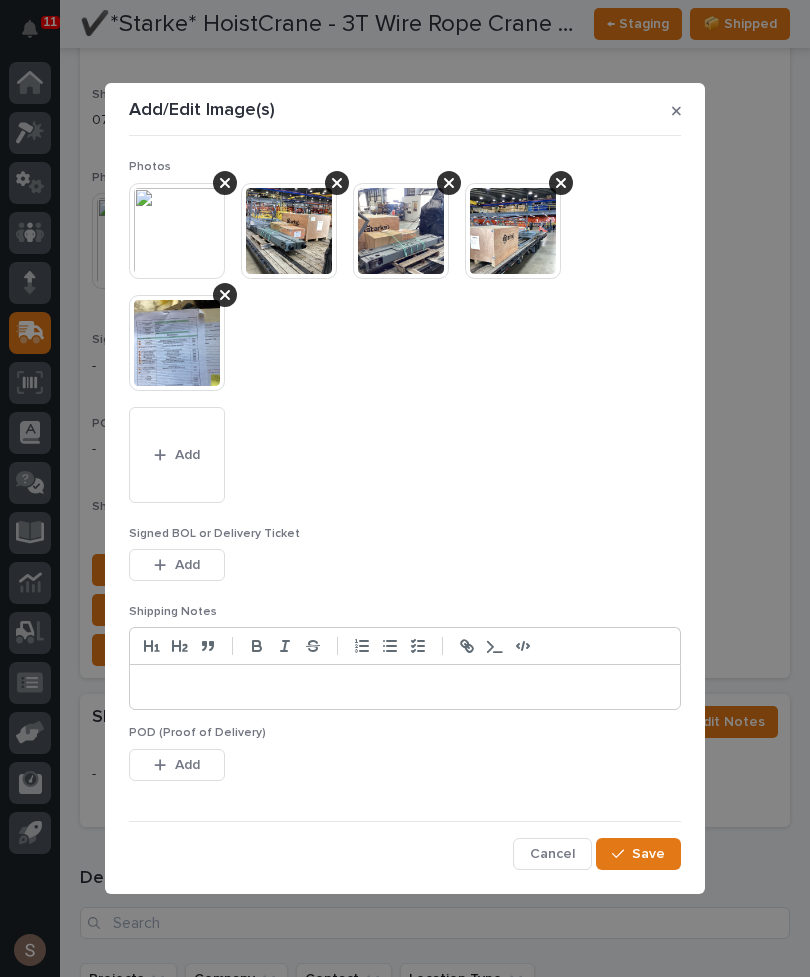 click on "Save" at bounding box center (638, 854) 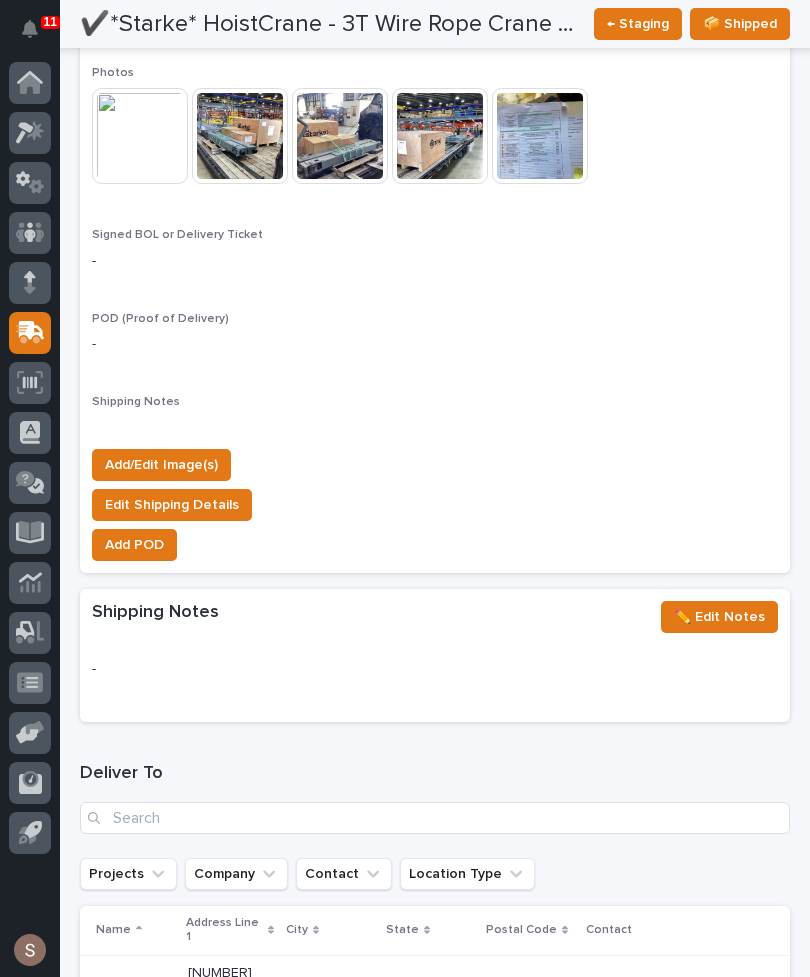 scroll, scrollTop: 1889, scrollLeft: 0, axis: vertical 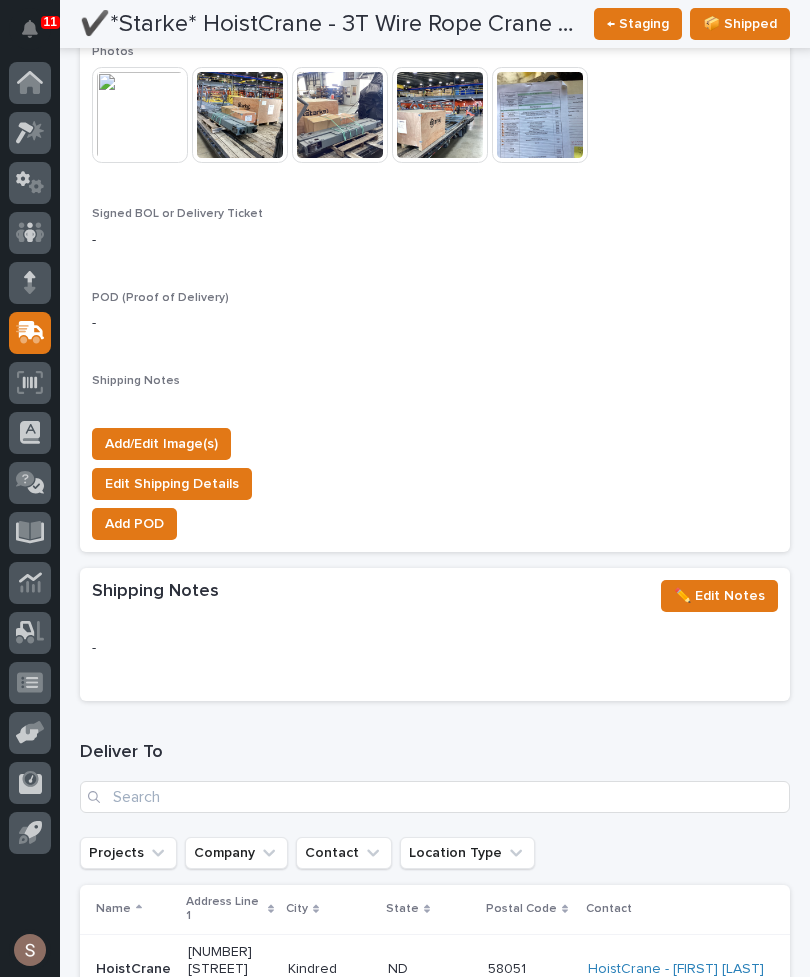 click on "Add/Edit Image(s)" at bounding box center (161, 444) 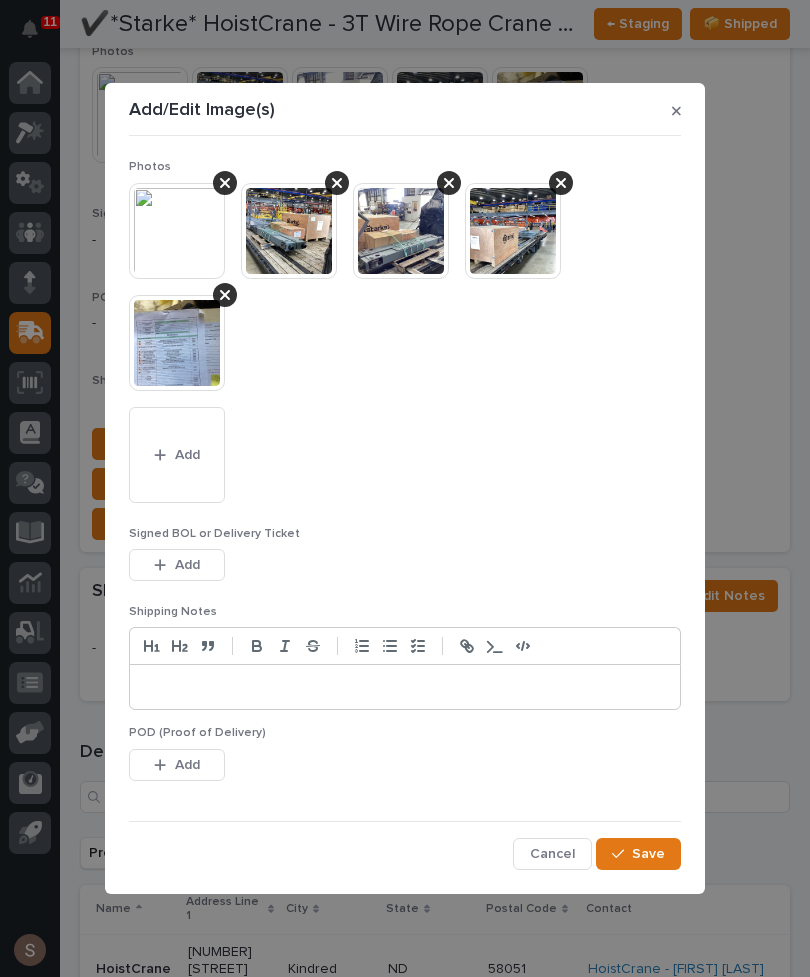 click on "Save" at bounding box center [648, 854] 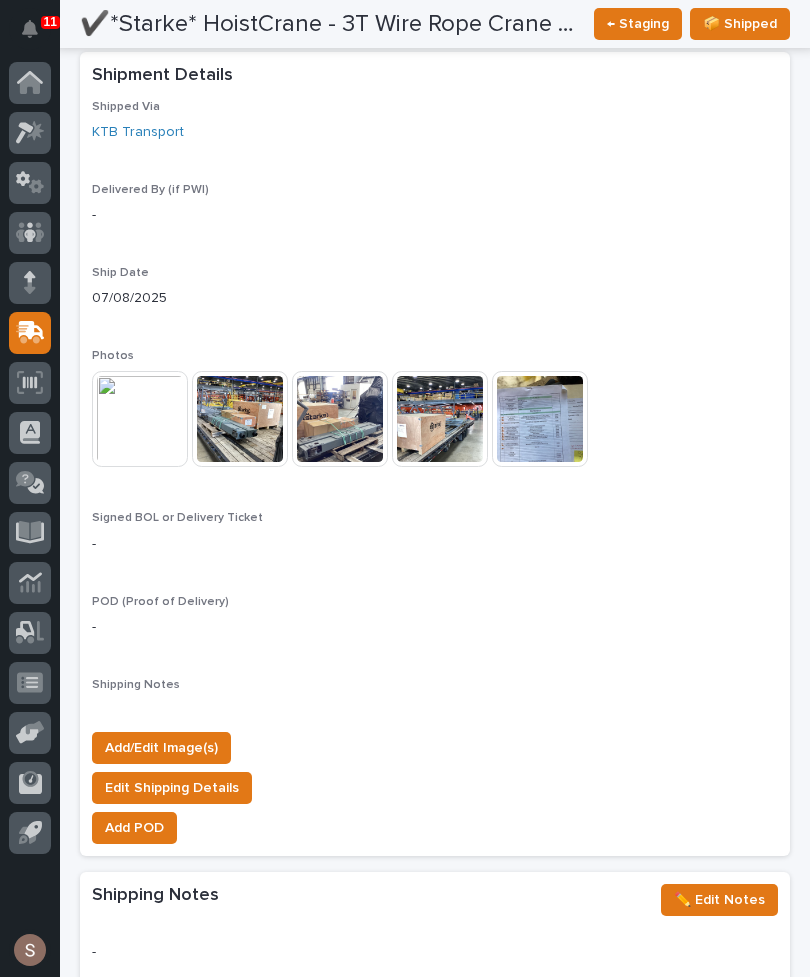 scroll, scrollTop: 1504, scrollLeft: 0, axis: vertical 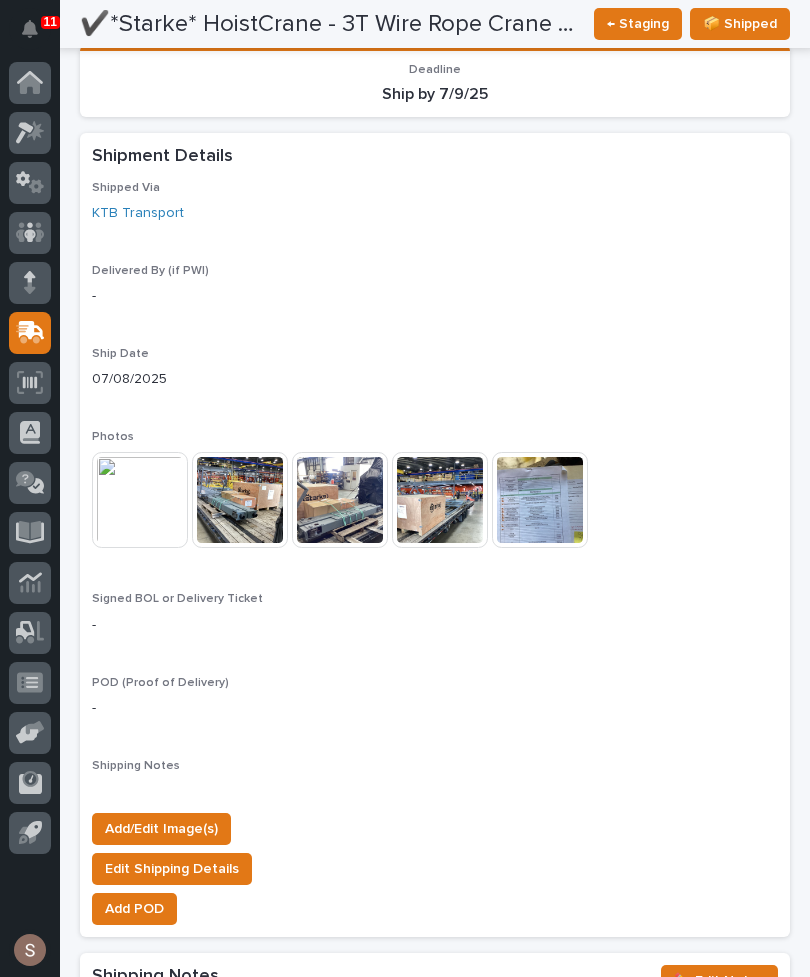 click on "Add/Edit Image(s)" at bounding box center (161, 829) 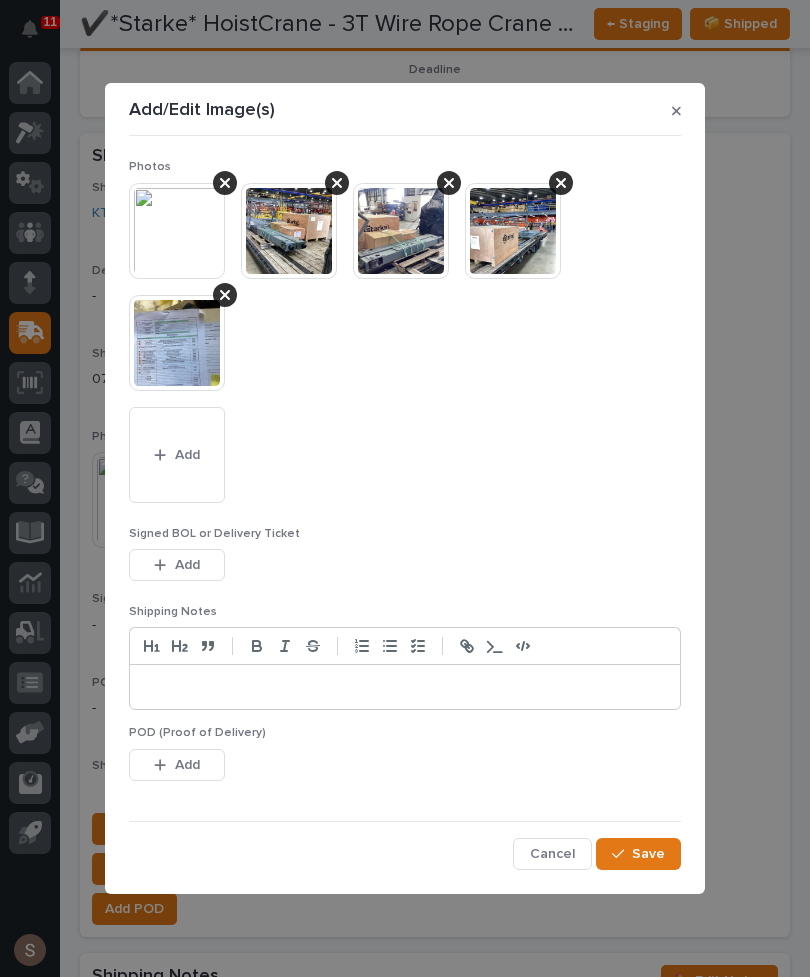 click on "Add" at bounding box center (177, 565) 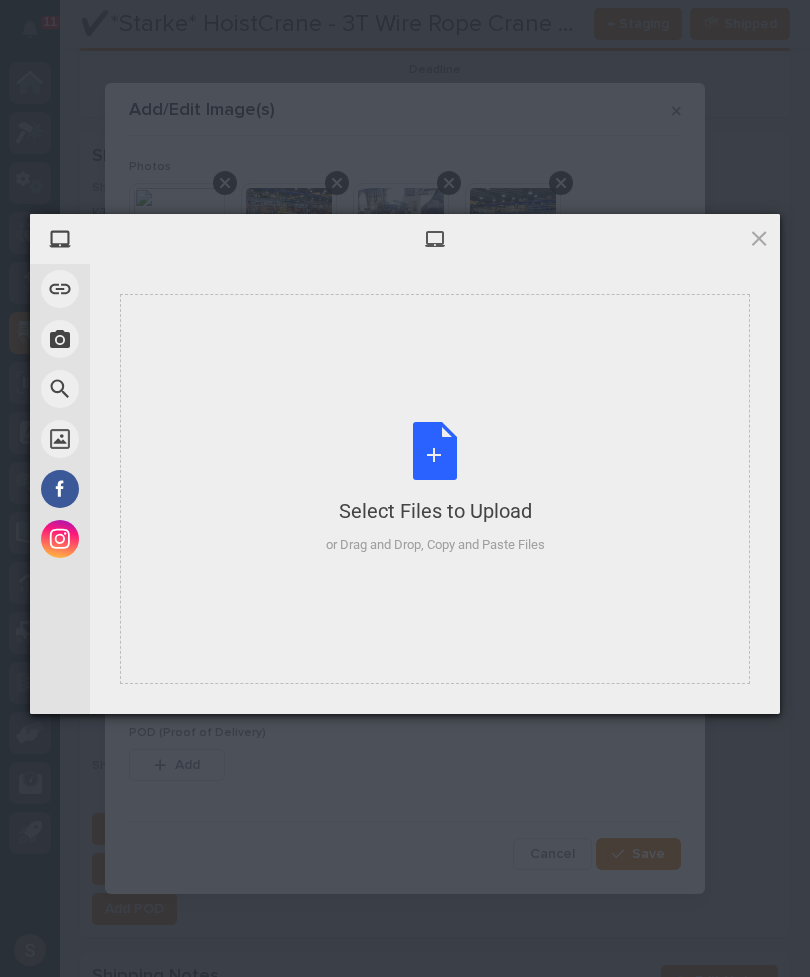 click on "Select Files to Upload
or Drag and Drop, Copy and Paste Files" at bounding box center (435, 488) 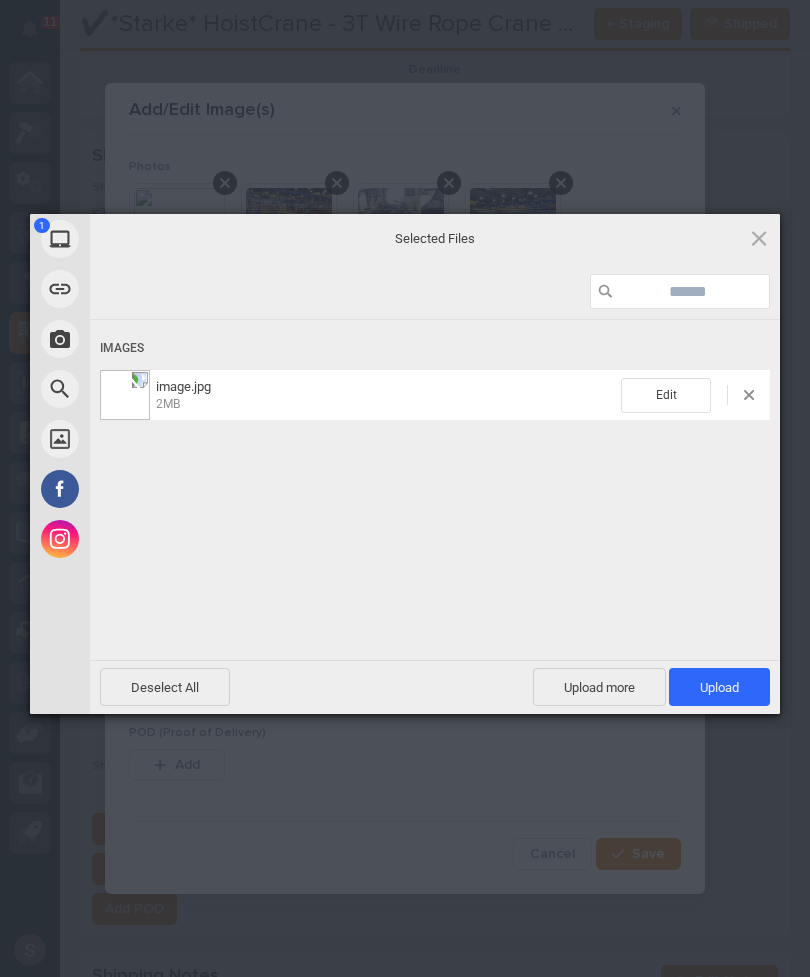 click on "Upload
1" at bounding box center (719, 687) 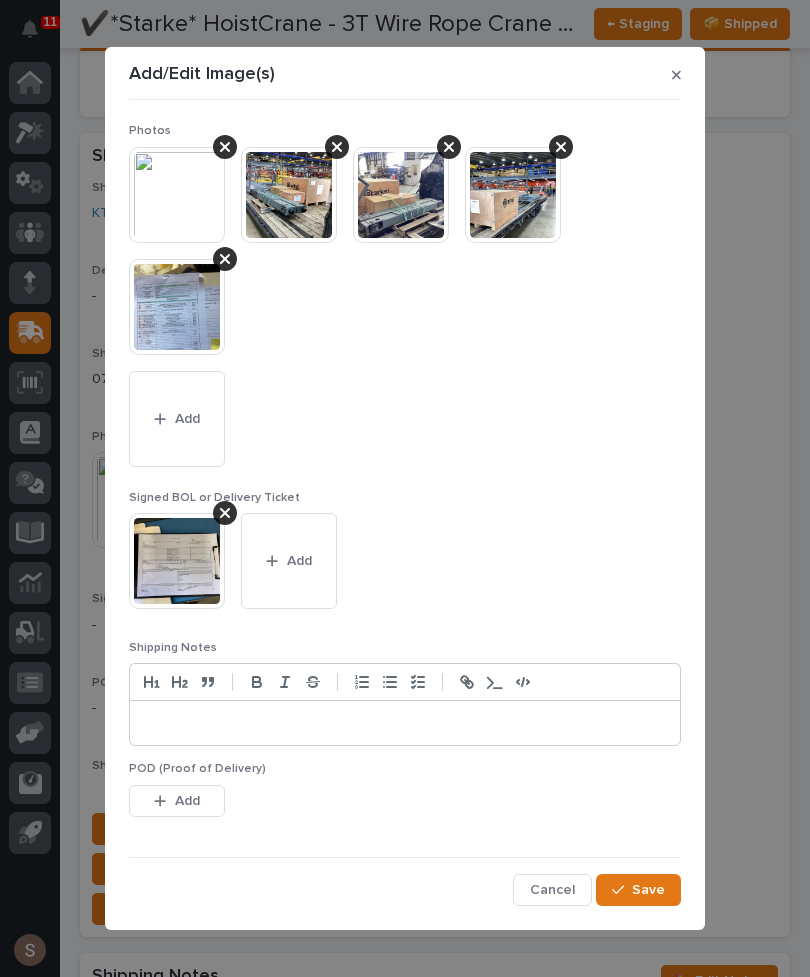 click on "Save" at bounding box center [638, 890] 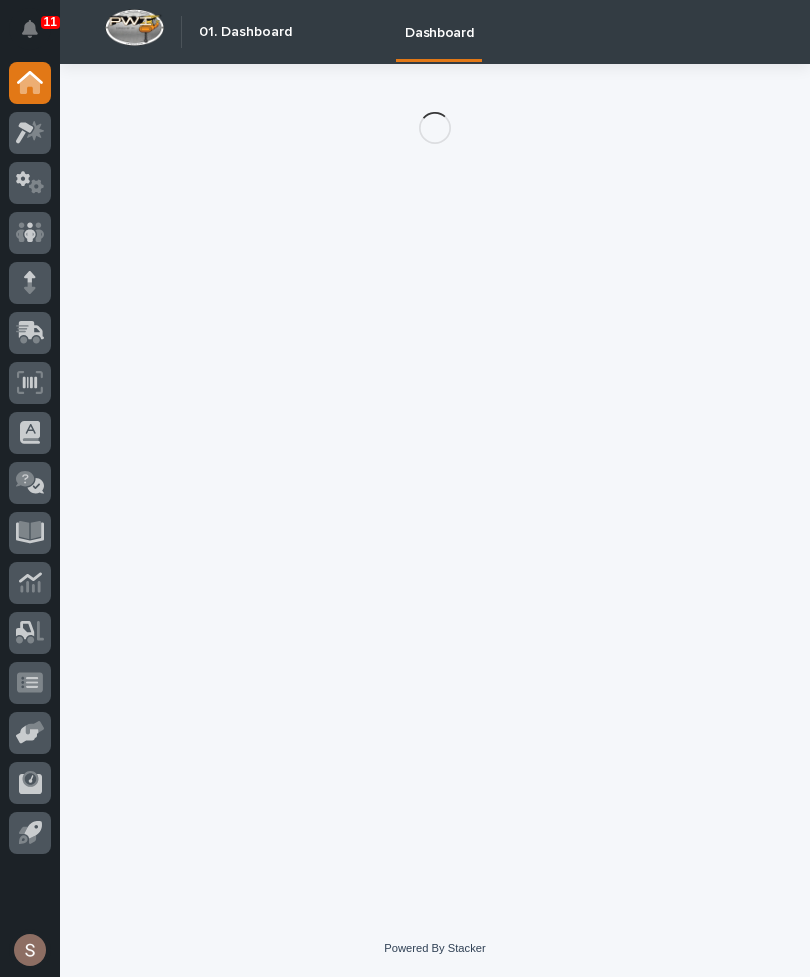 scroll, scrollTop: 0, scrollLeft: 0, axis: both 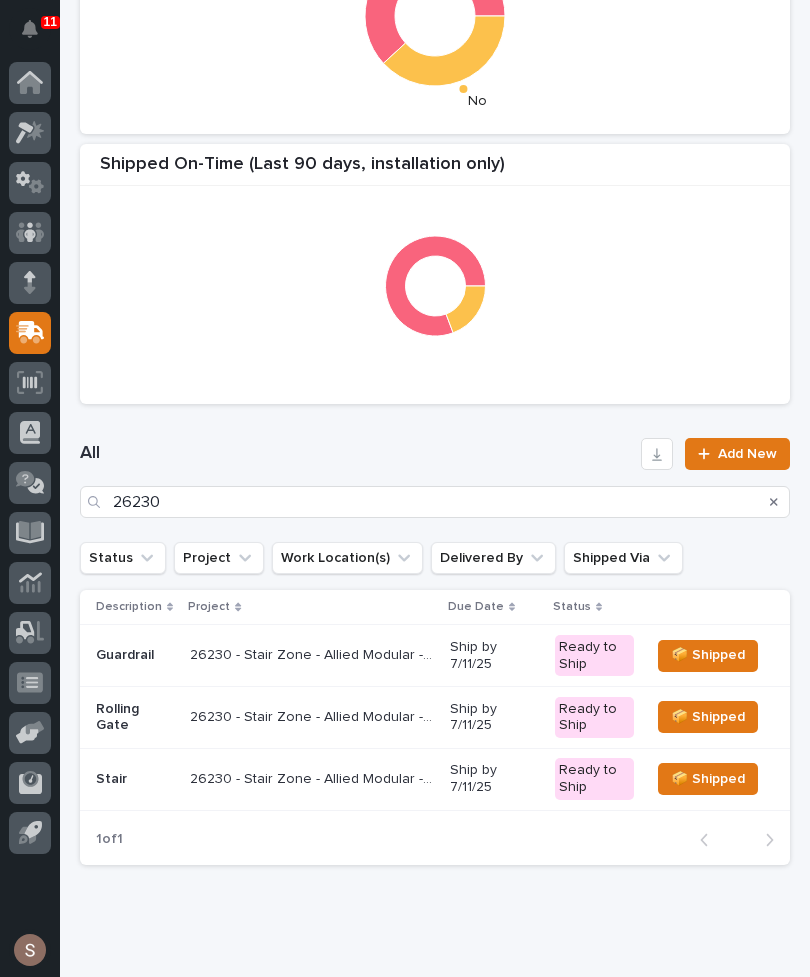 type on "26230" 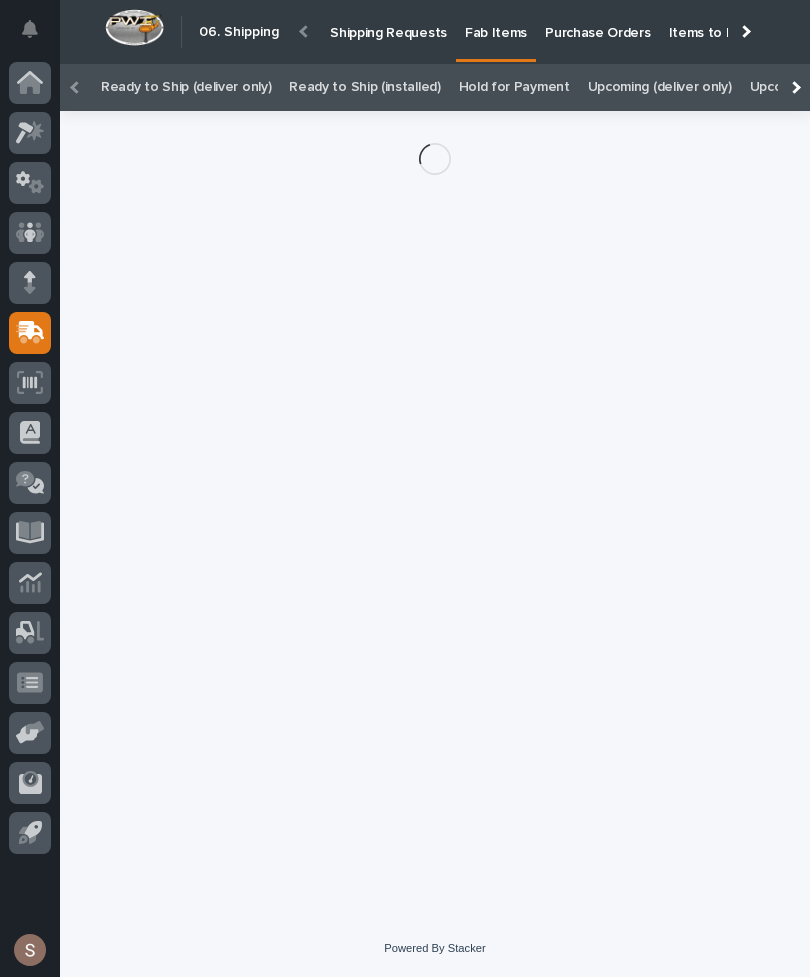 scroll, scrollTop: 22, scrollLeft: 0, axis: vertical 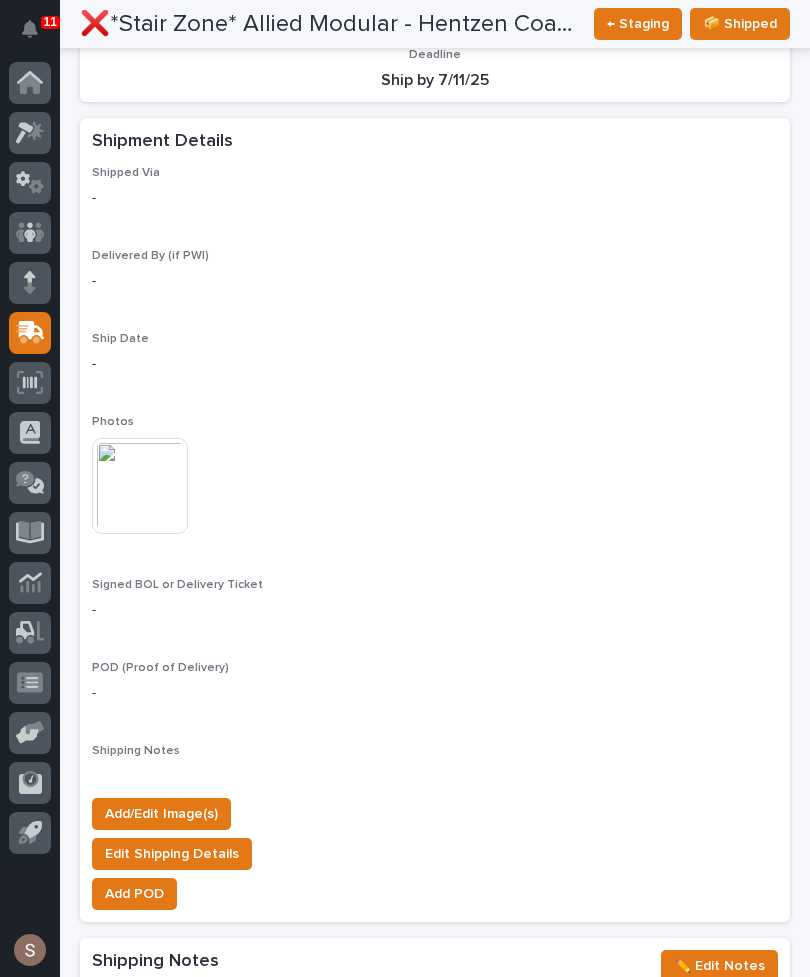 click on "Add/Edit Image(s)" at bounding box center (161, 814) 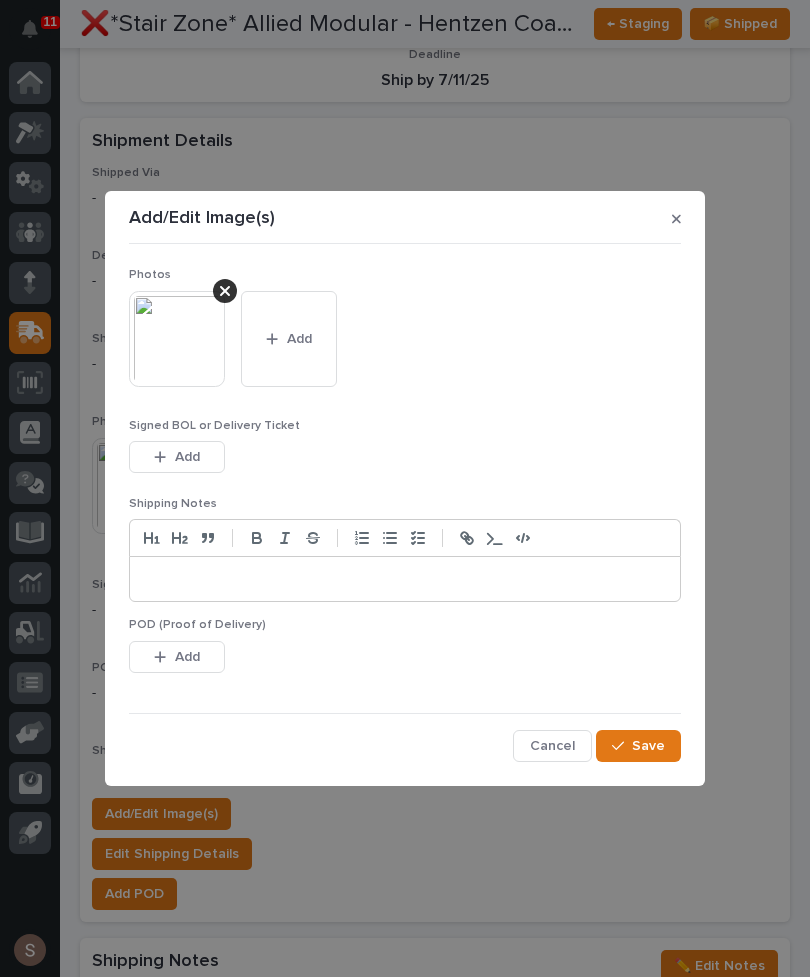 click on "Add" at bounding box center [299, 339] 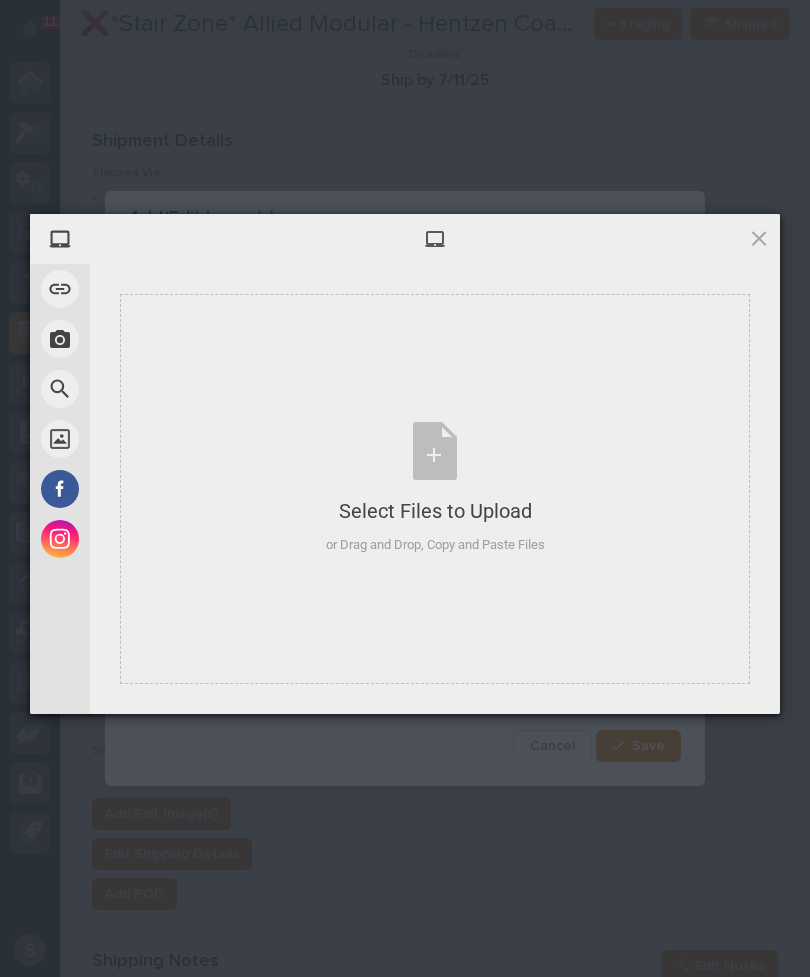 click on "Select Files to Upload
or Drag and Drop, Copy and Paste Files" at bounding box center (435, 488) 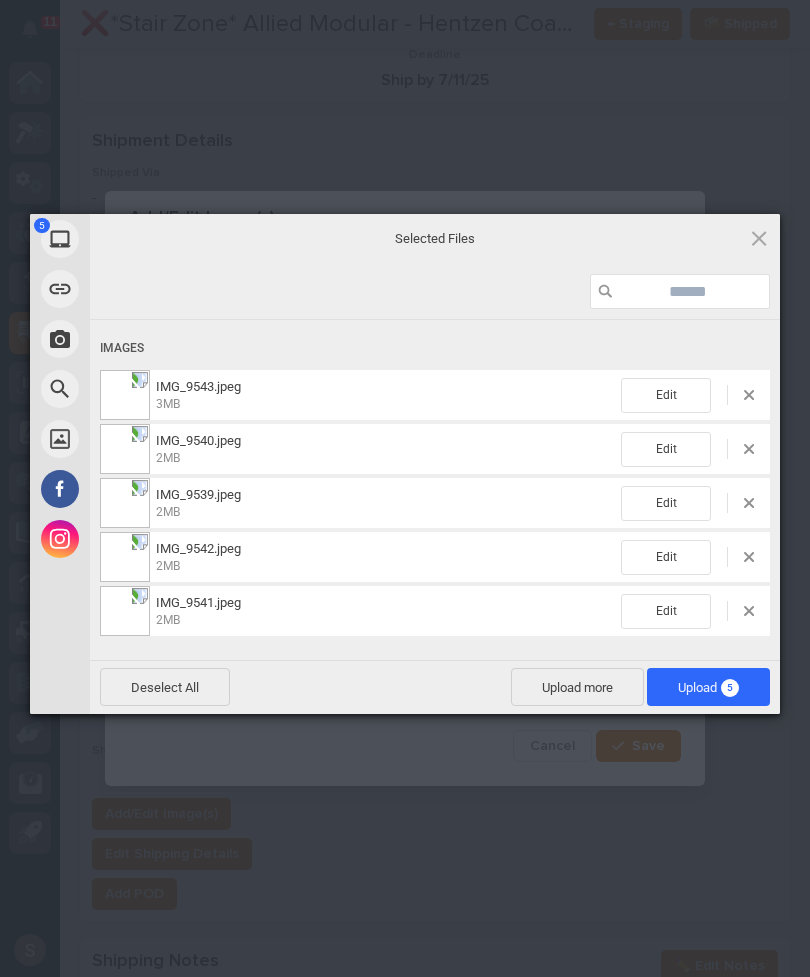click on "Upload
5" at bounding box center (708, 687) 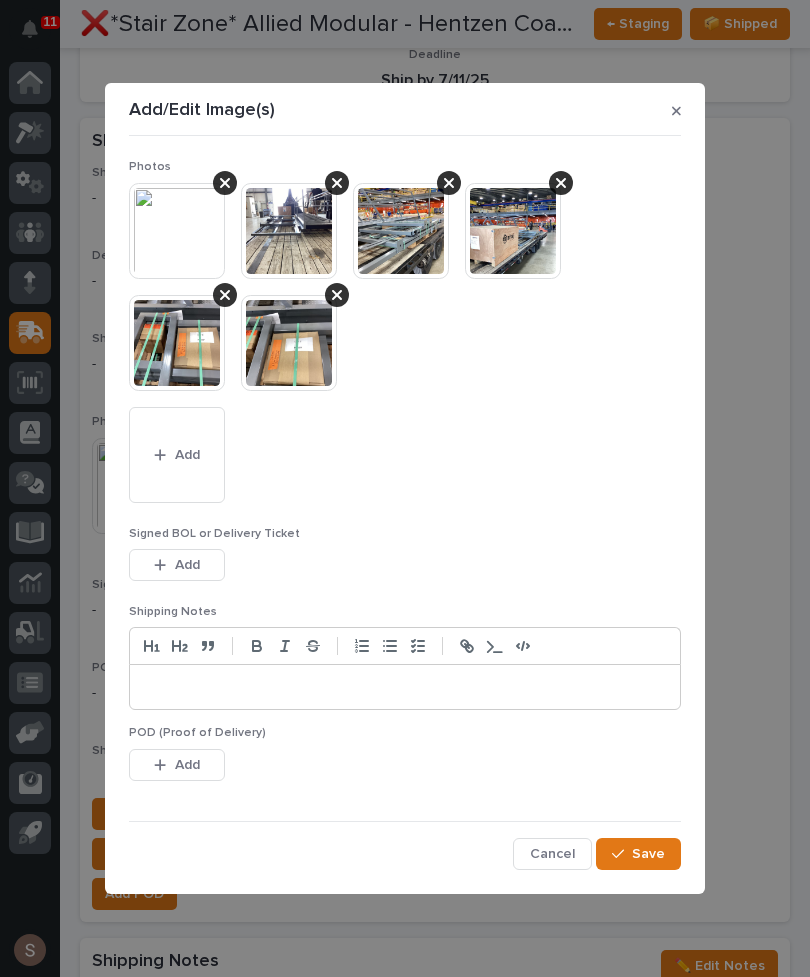 click on "Add" at bounding box center [177, 455] 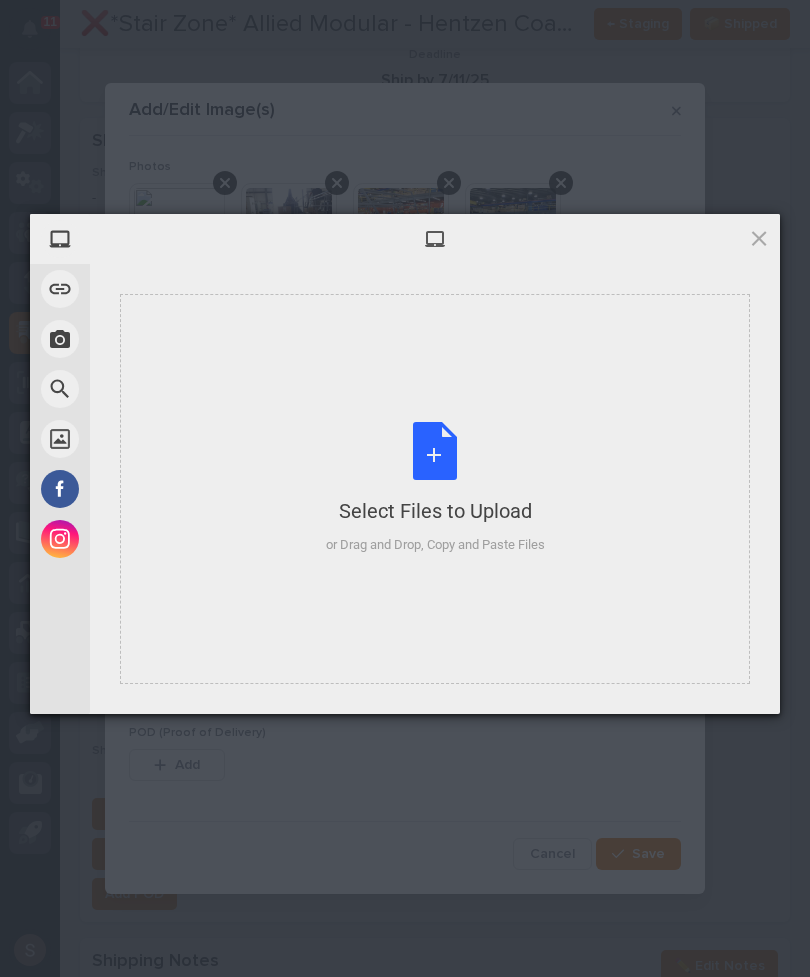 click on "Select Files to Upload
or Drag and Drop, Copy and Paste Files" at bounding box center (435, 488) 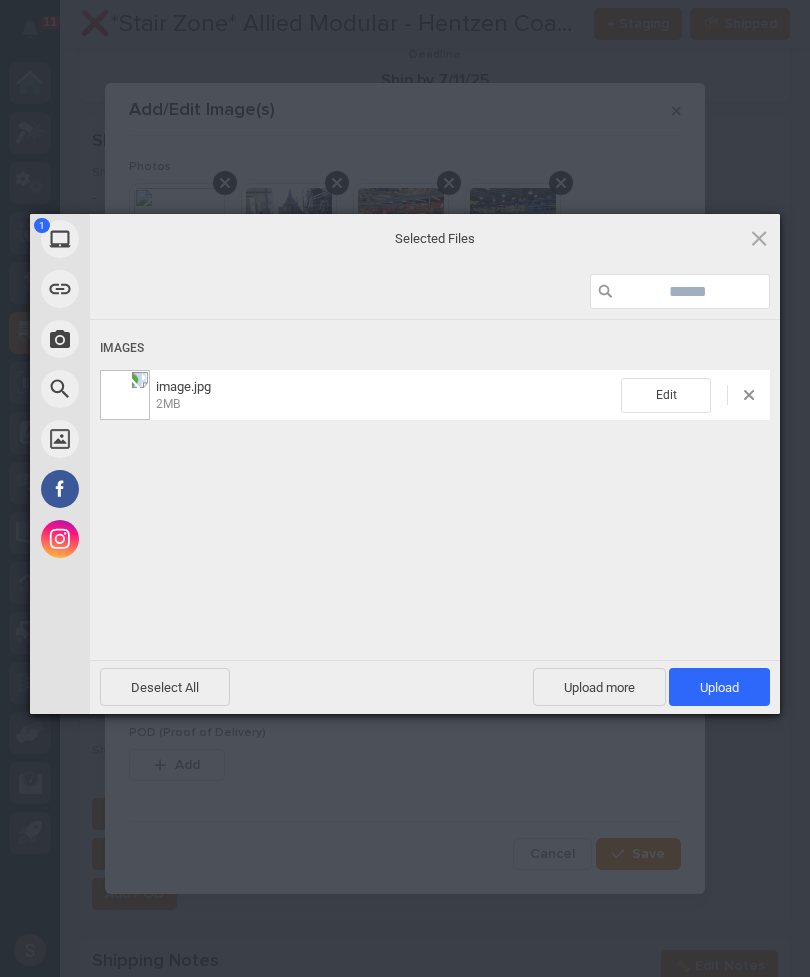 click on "Upload more" at bounding box center (599, 687) 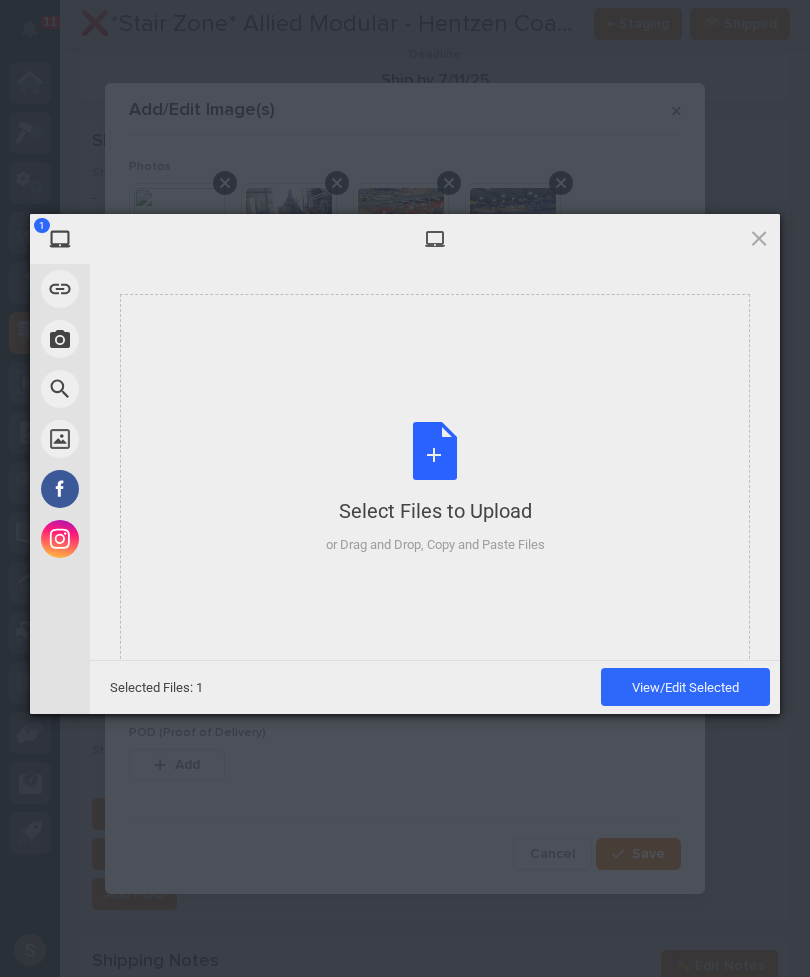 click on "Select Files to Upload
or Drag and Drop, Copy and Paste Files" at bounding box center (435, 489) 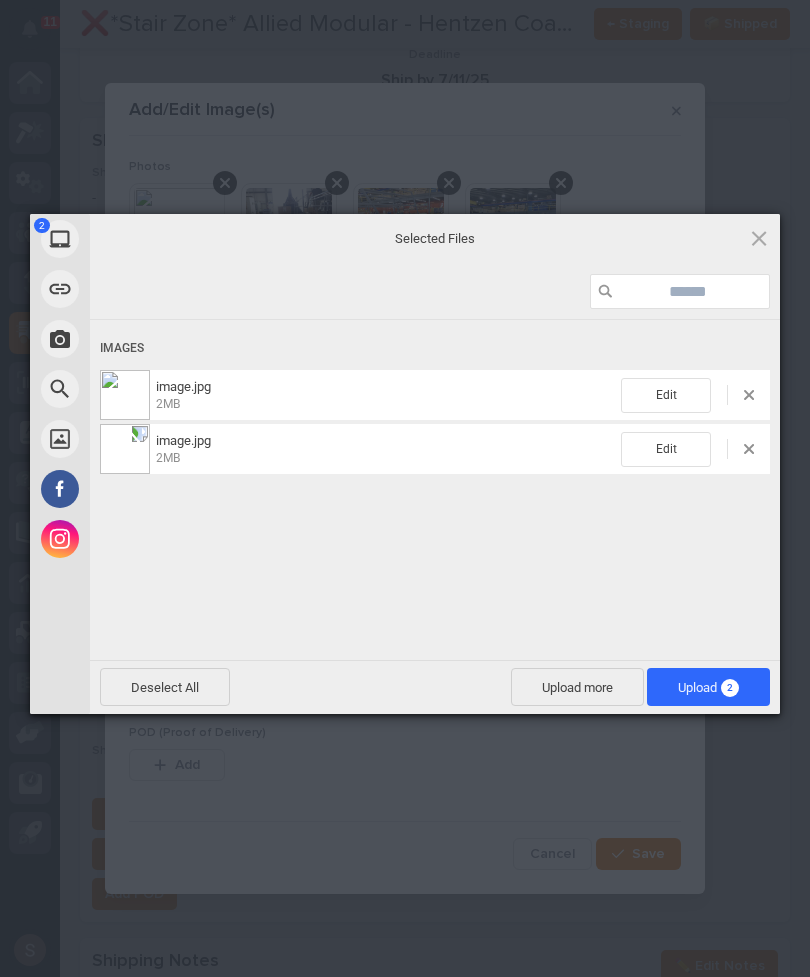 click on "Upload more" at bounding box center (577, 687) 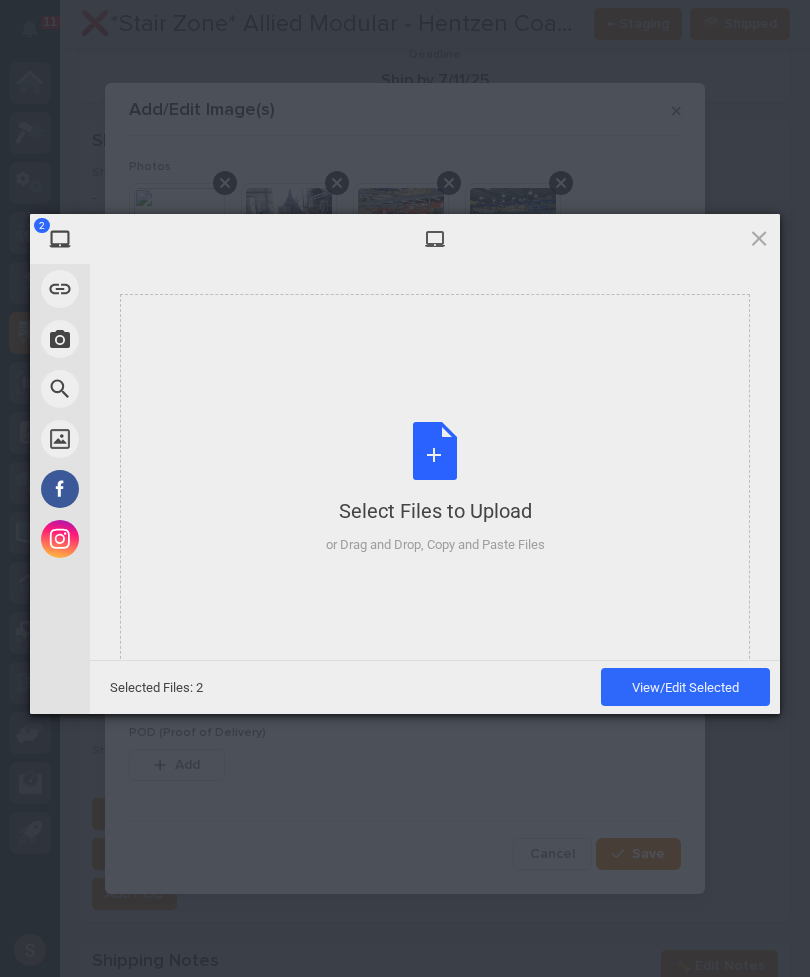 click on "Select Files to Upload
or Drag and Drop, Copy and Paste Files" at bounding box center (435, 488) 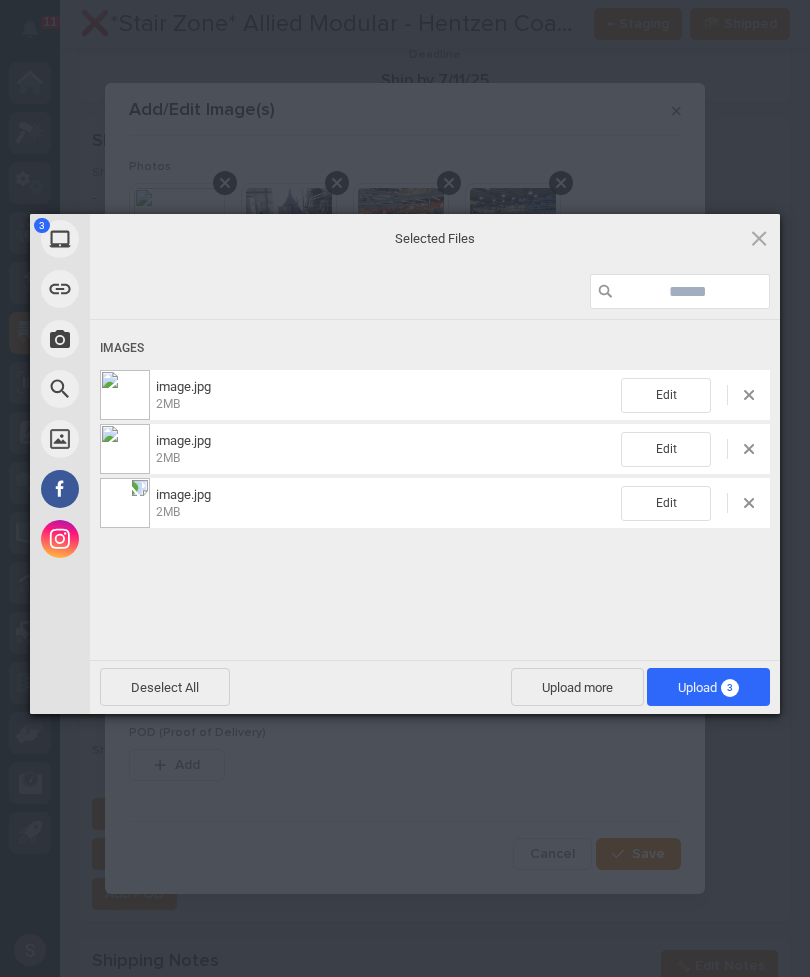 click on "3" at bounding box center (730, 688) 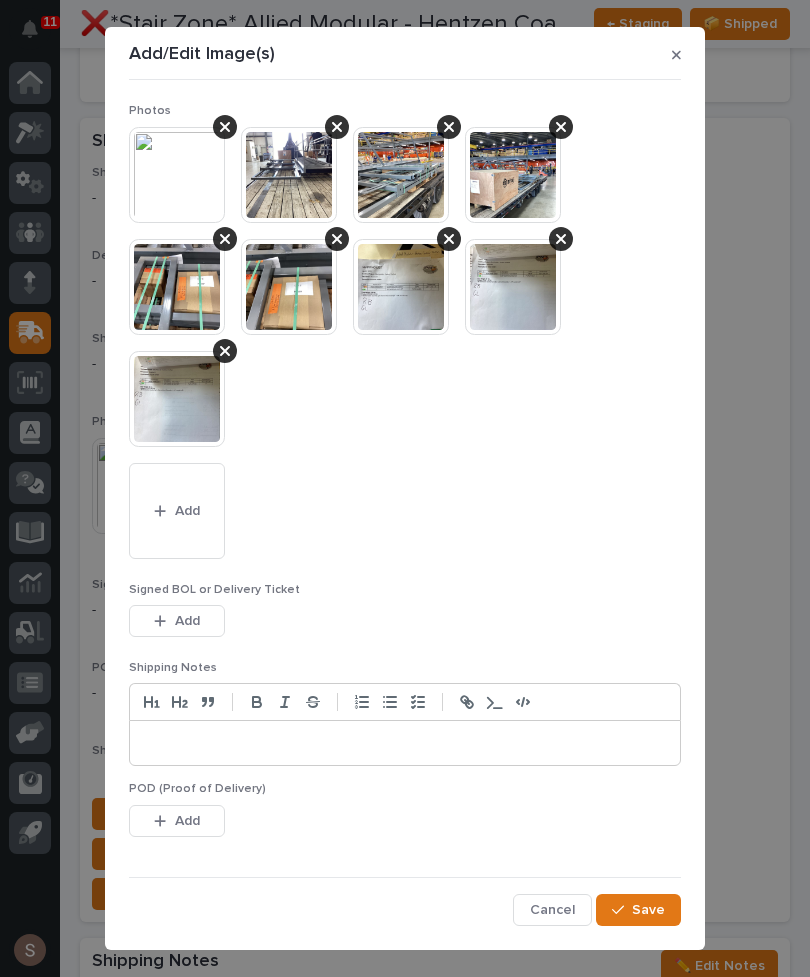 click on "Save" at bounding box center [638, 910] 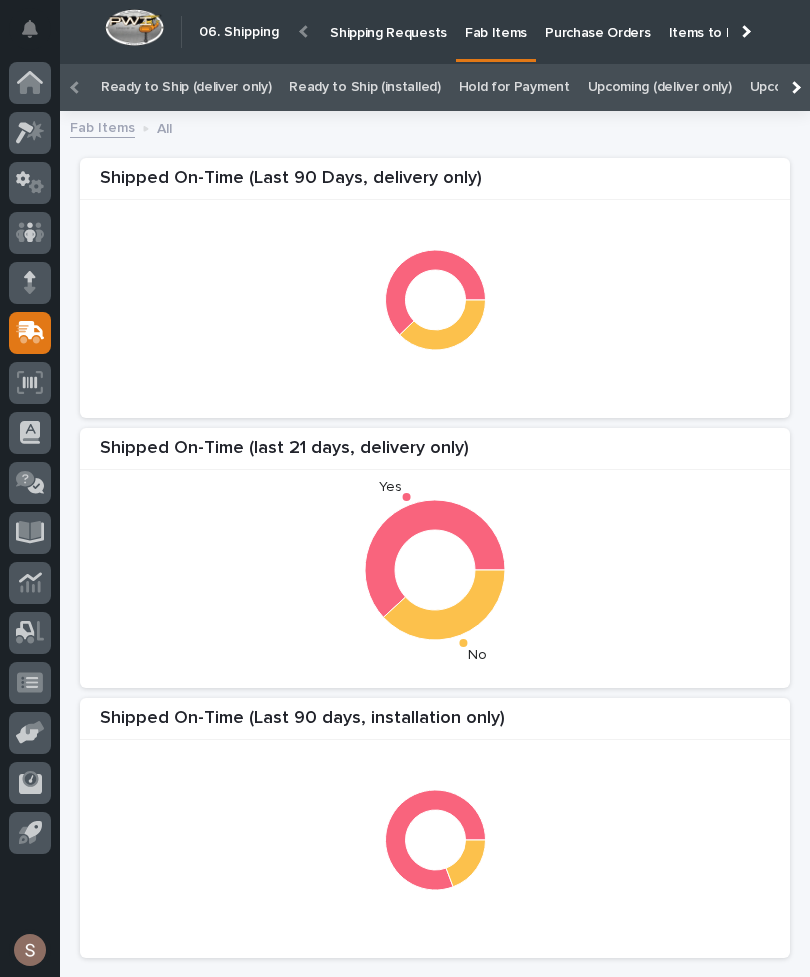 scroll, scrollTop: 24, scrollLeft: 0, axis: vertical 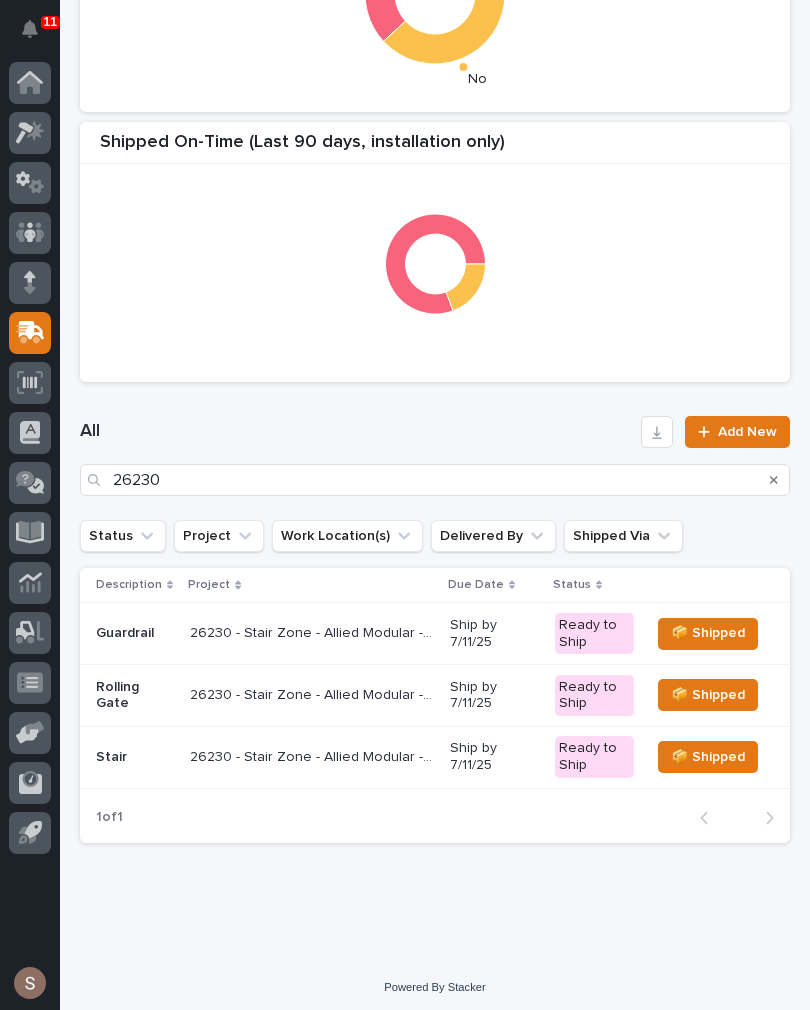 click on "26230 - Stair Zone - Allied Modular - Hentzen Coating" at bounding box center [313, 631] 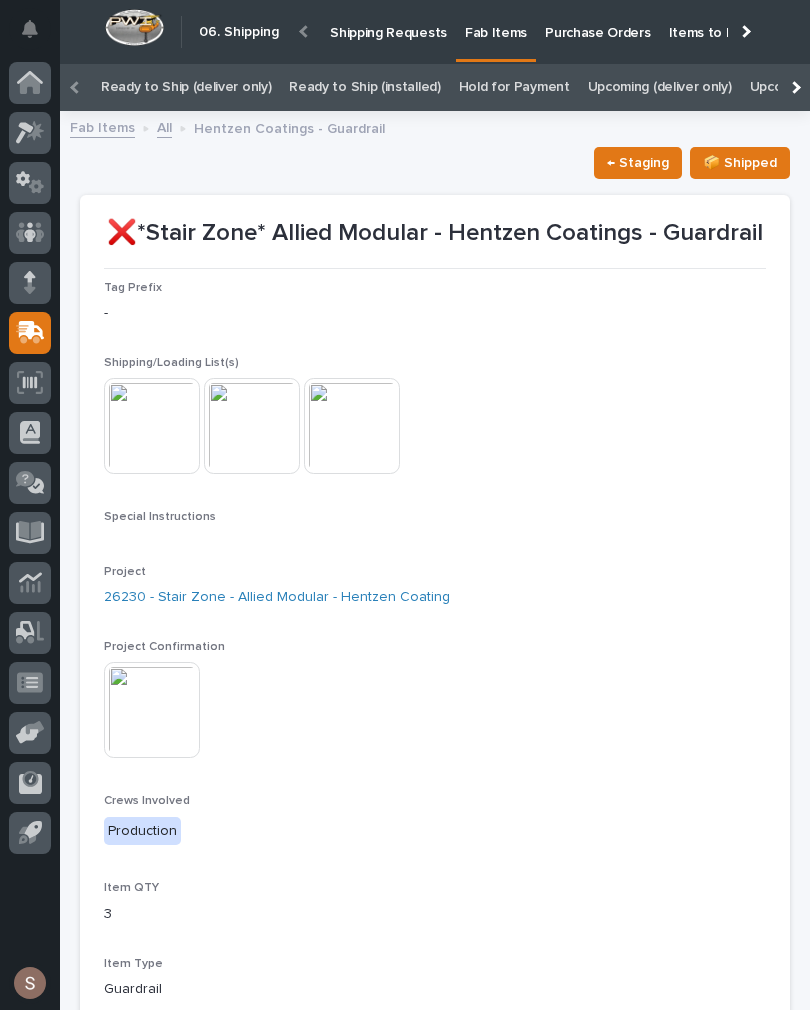 scroll, scrollTop: 54, scrollLeft: 0, axis: vertical 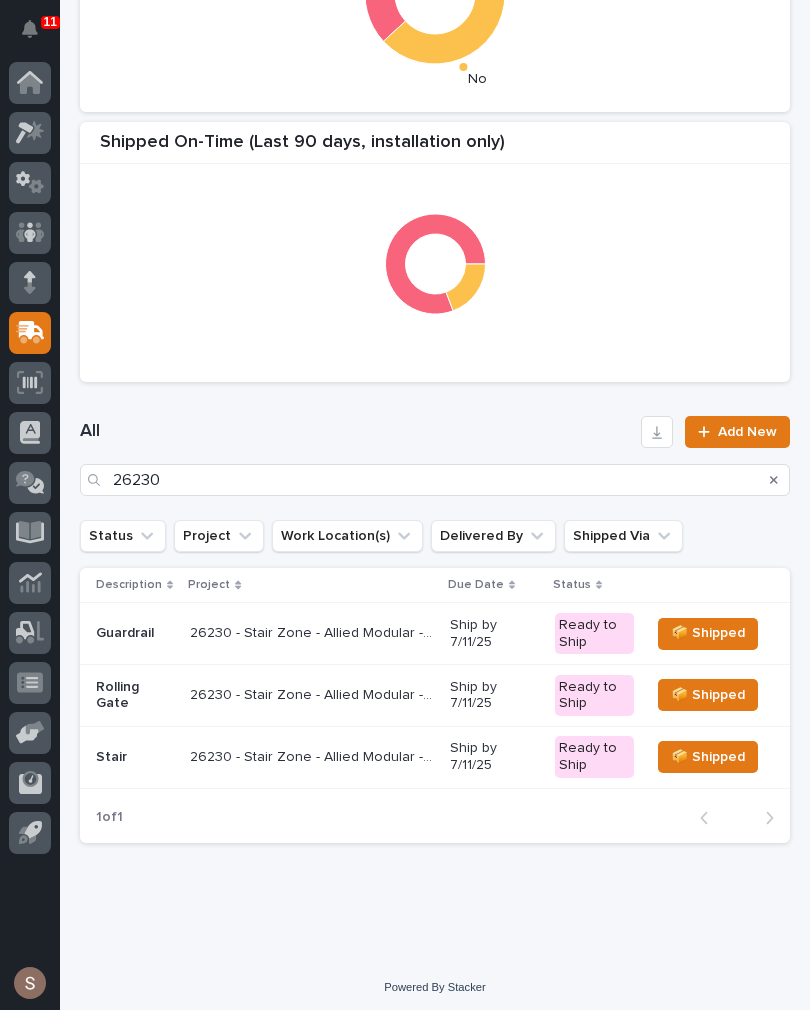 click on "26230 - Stair Zone - Allied Modular - Hentzen Coating" at bounding box center (313, 631) 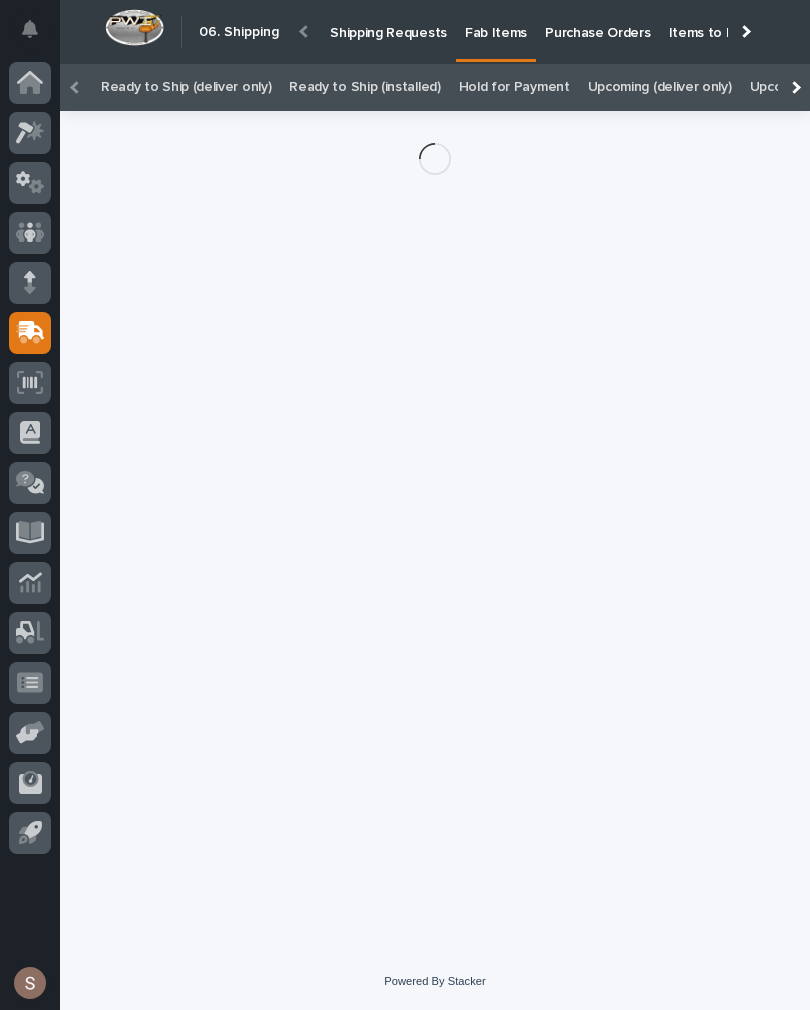 scroll, scrollTop: 31, scrollLeft: 0, axis: vertical 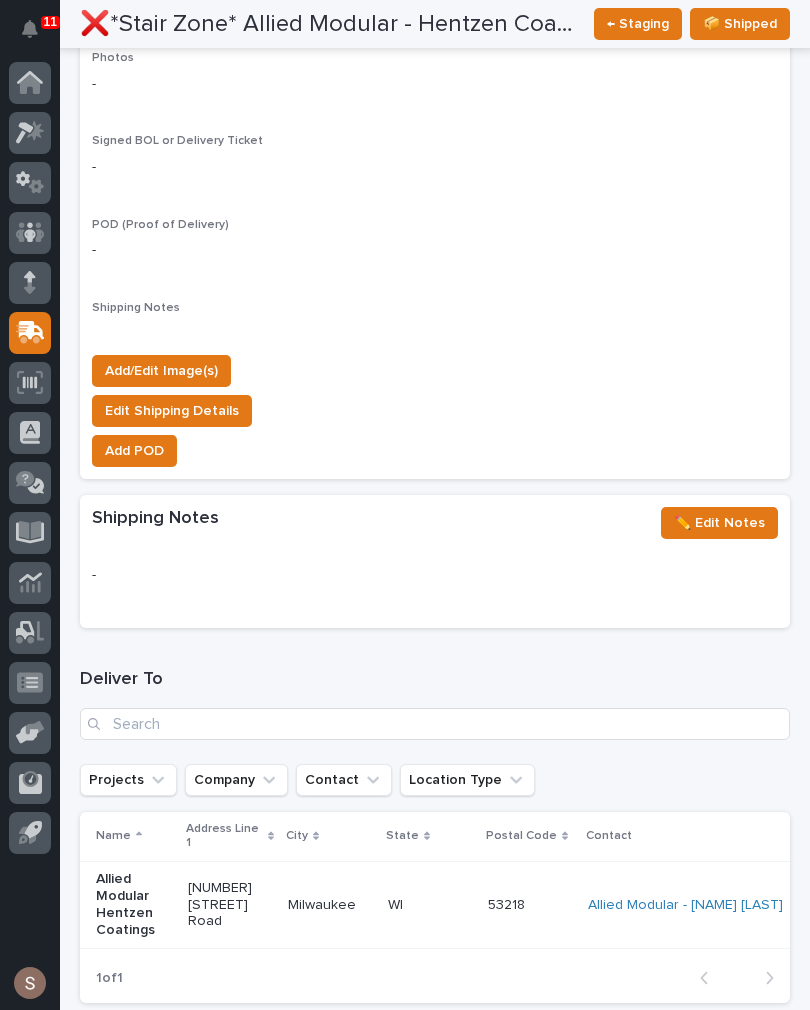 click on "Add/Edit Image(s)" at bounding box center (161, 371) 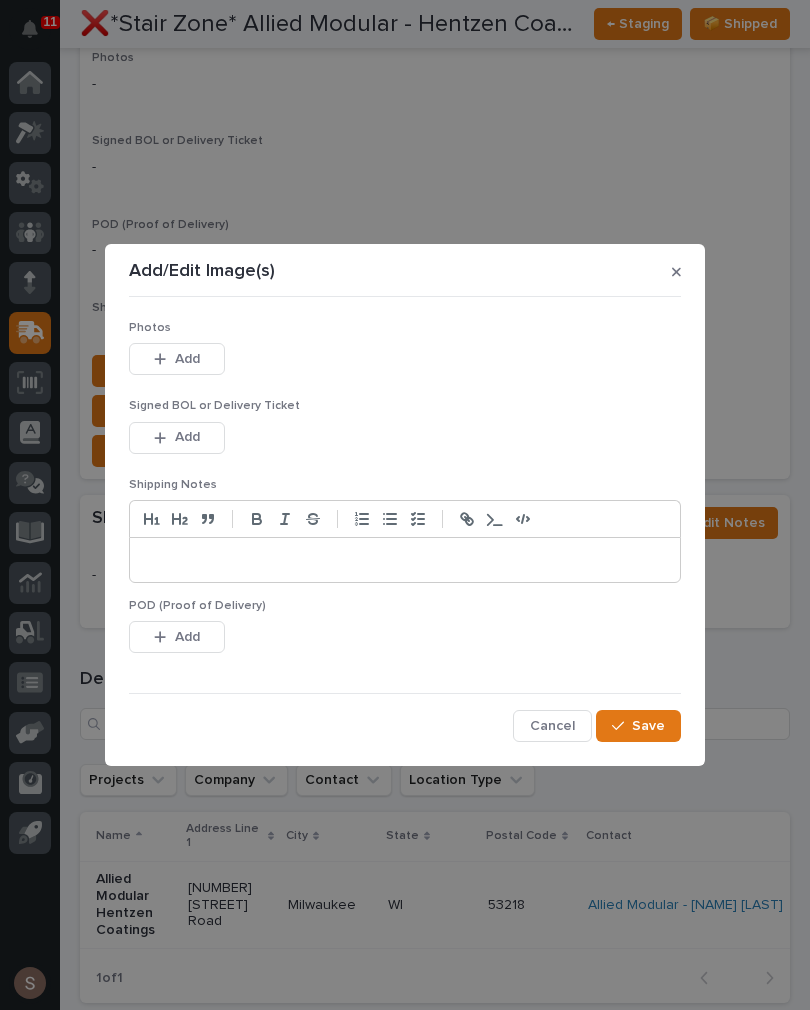 click on "Add" at bounding box center [177, 359] 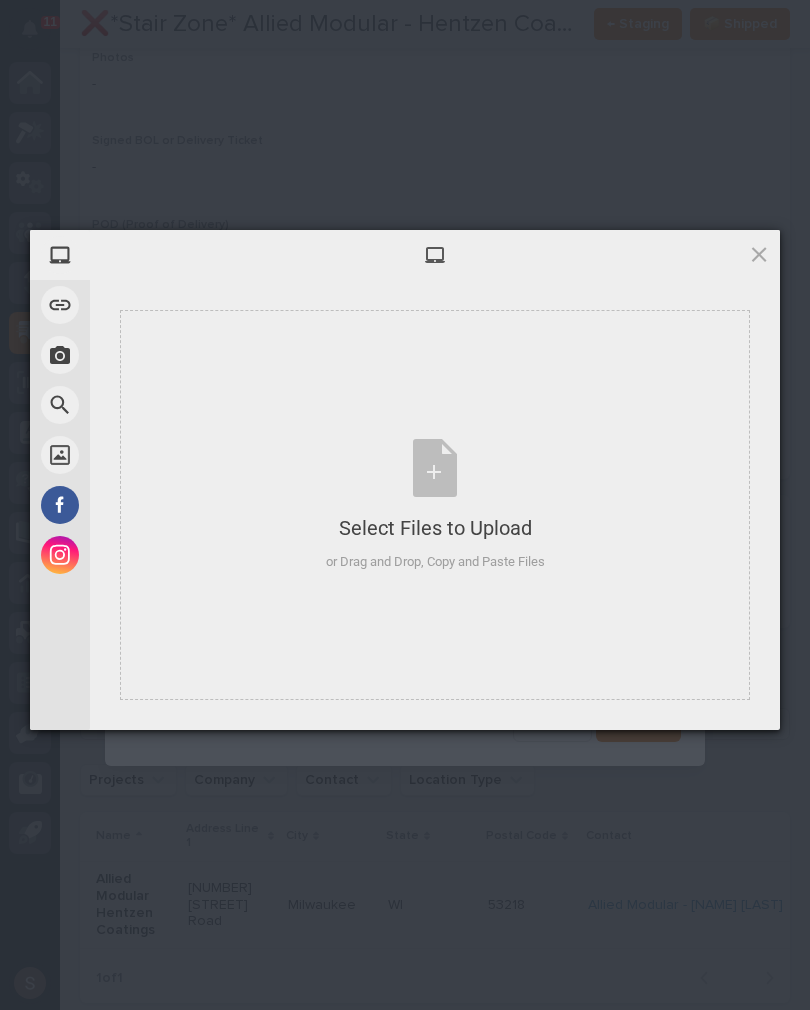 click on "Select Files to Upload
or Drag and Drop, Copy and Paste Files" at bounding box center (435, 505) 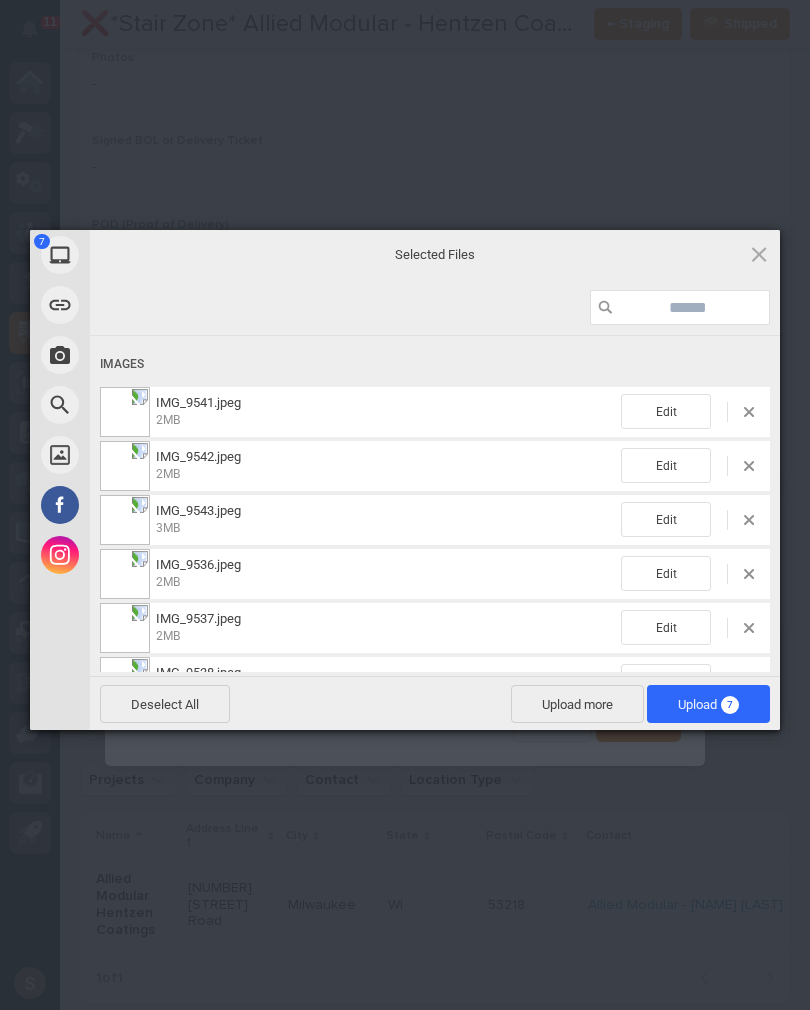 click on "Upload more" at bounding box center [577, 704] 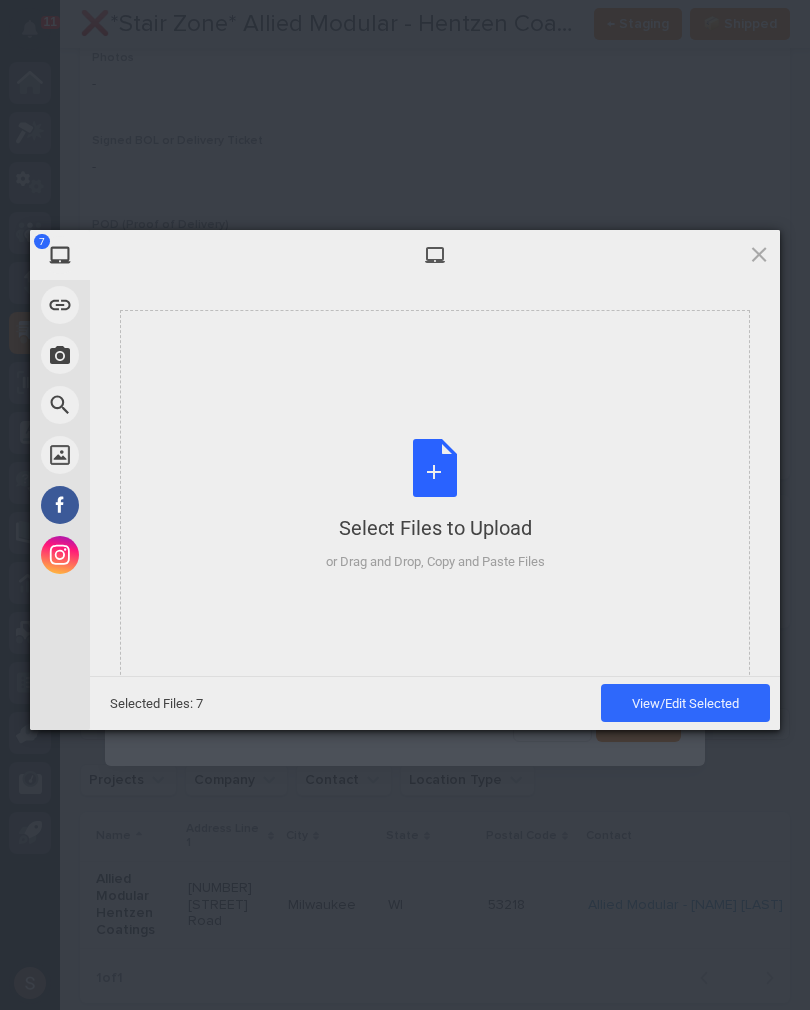 click on "Select Files to Upload
or Drag and Drop, Copy and Paste Files" at bounding box center (435, 505) 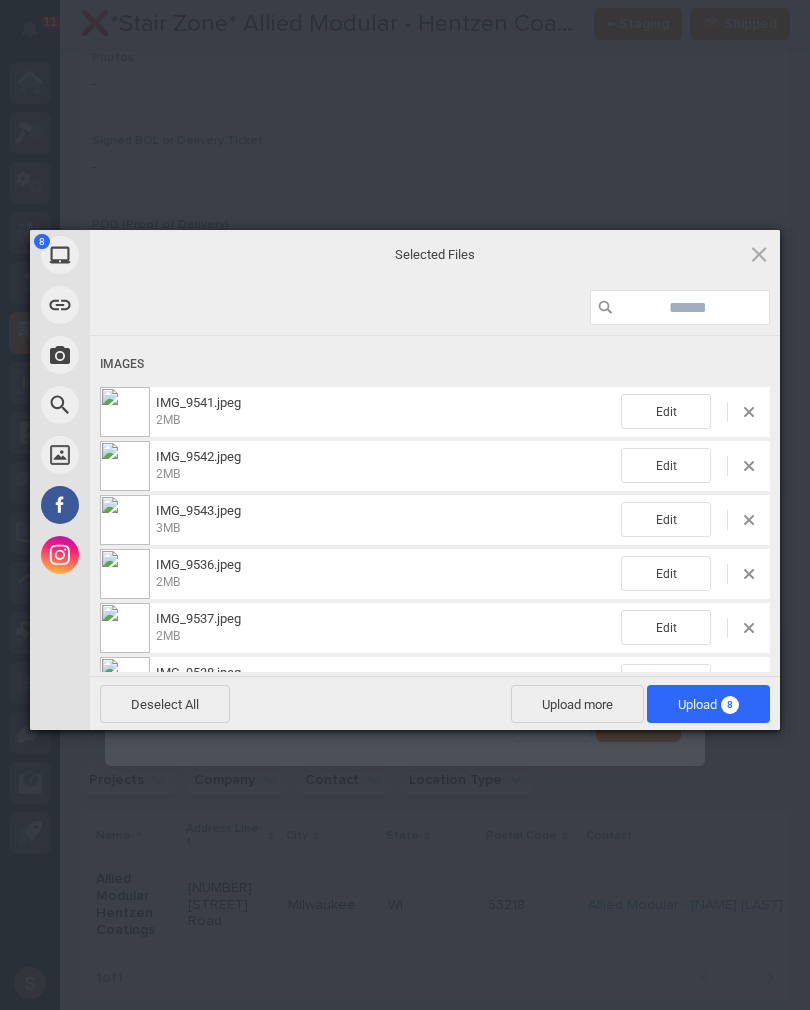 click on "8" at bounding box center (730, 705) 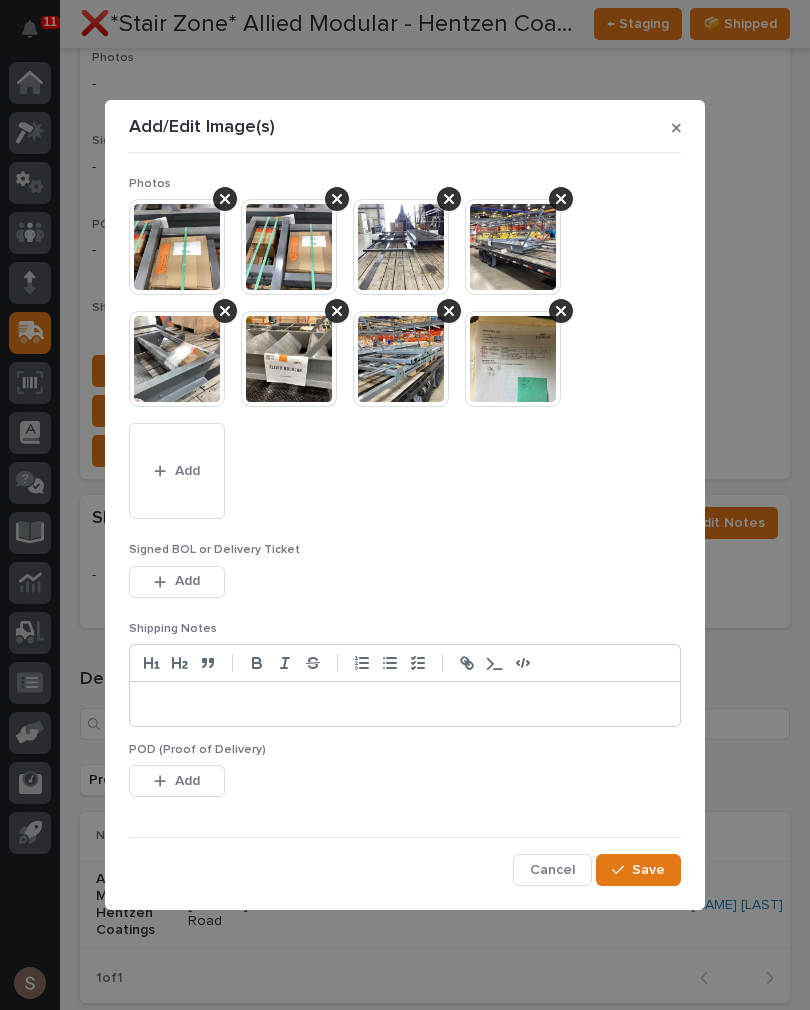 click on "Signed BOL or Delivery Ticket This file cannot be opened Download File Add" at bounding box center [405, 582] 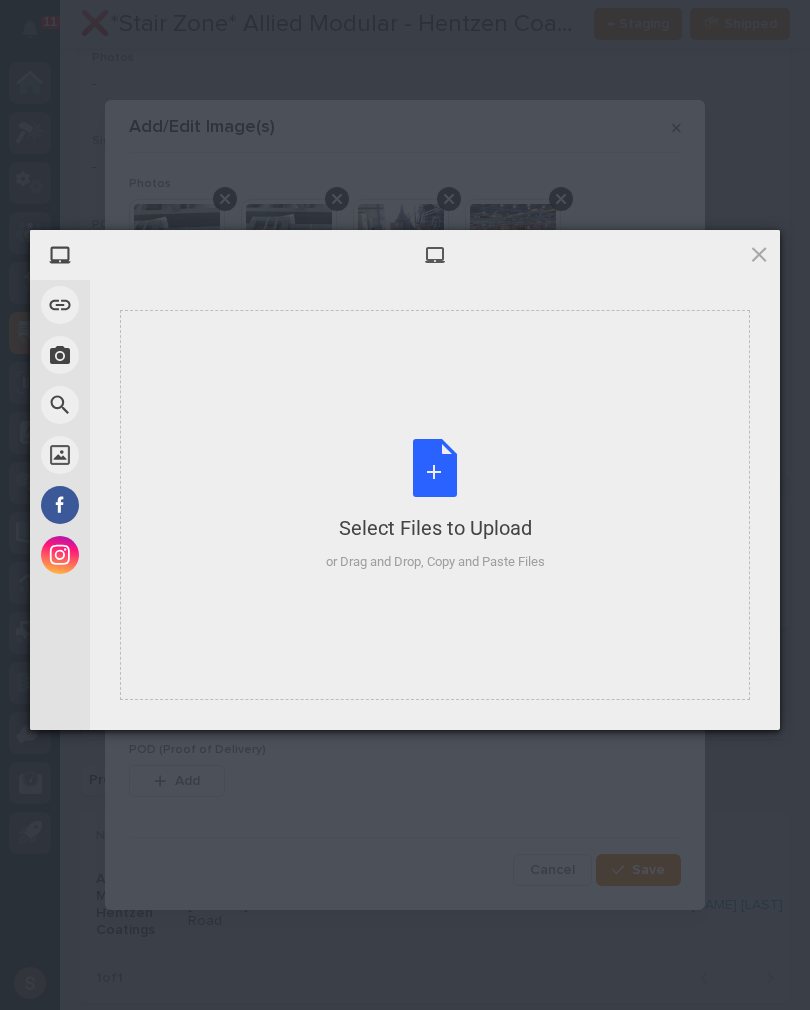 click on "Select Files to Upload
or Drag and Drop, Copy and Paste Files" at bounding box center (435, 505) 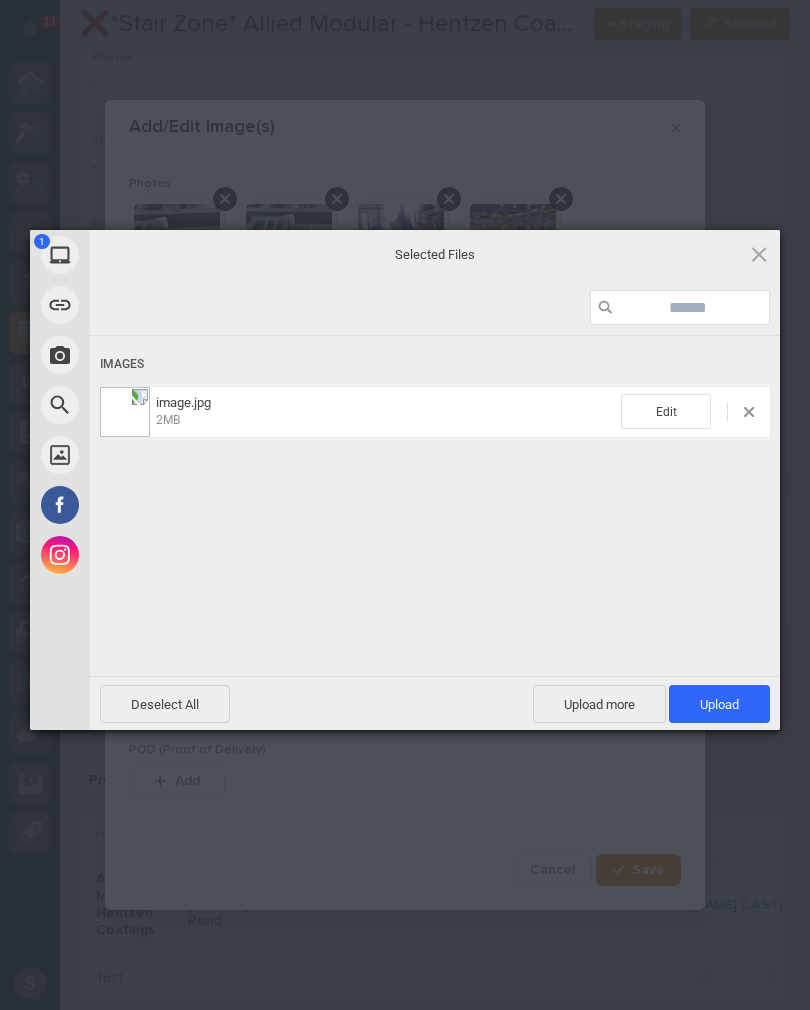 click on "Upload
1" at bounding box center (719, 704) 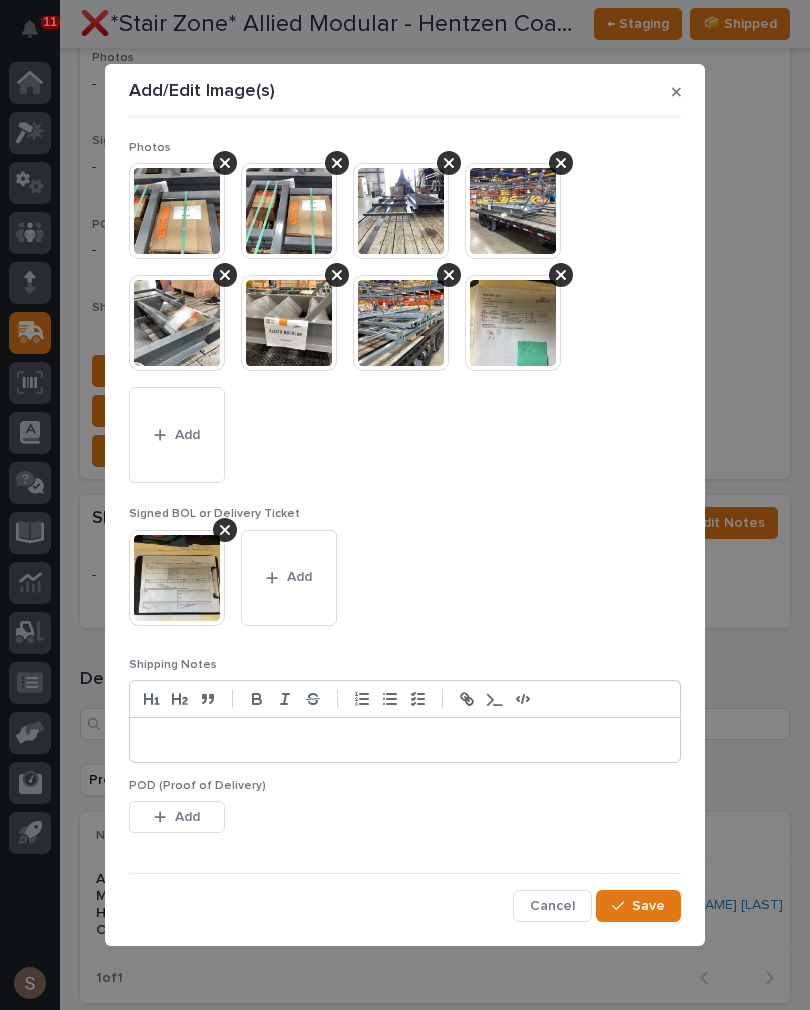 click on "Save" at bounding box center [648, 906] 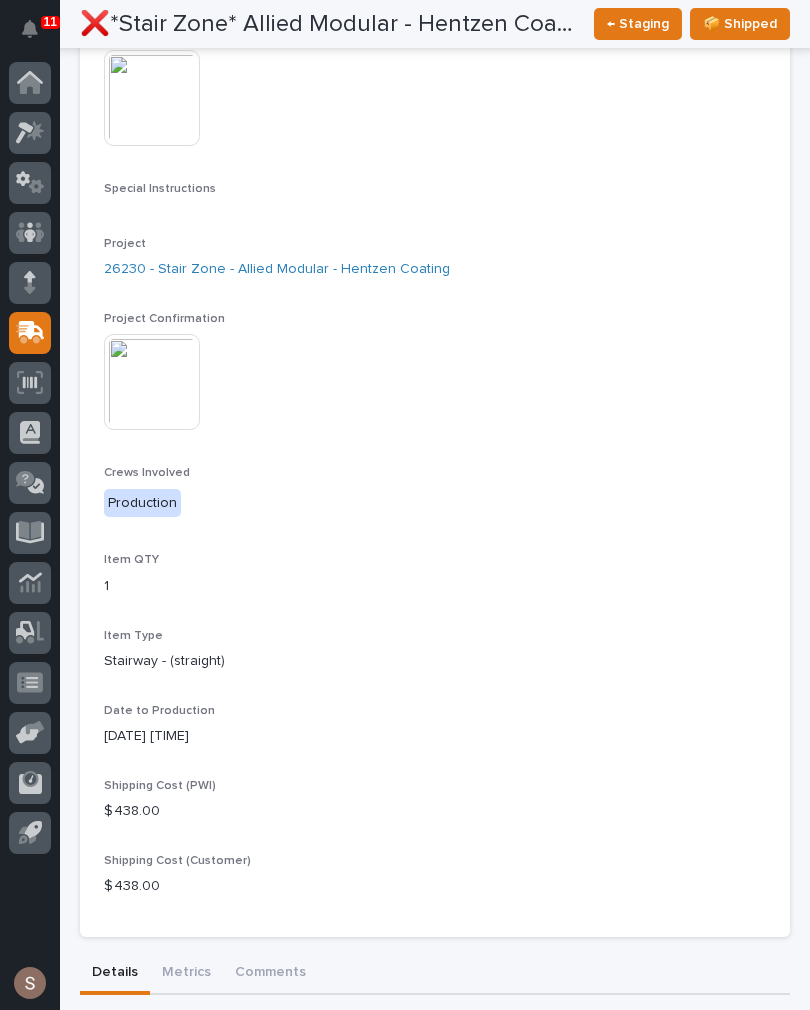 scroll, scrollTop: 206, scrollLeft: 0, axis: vertical 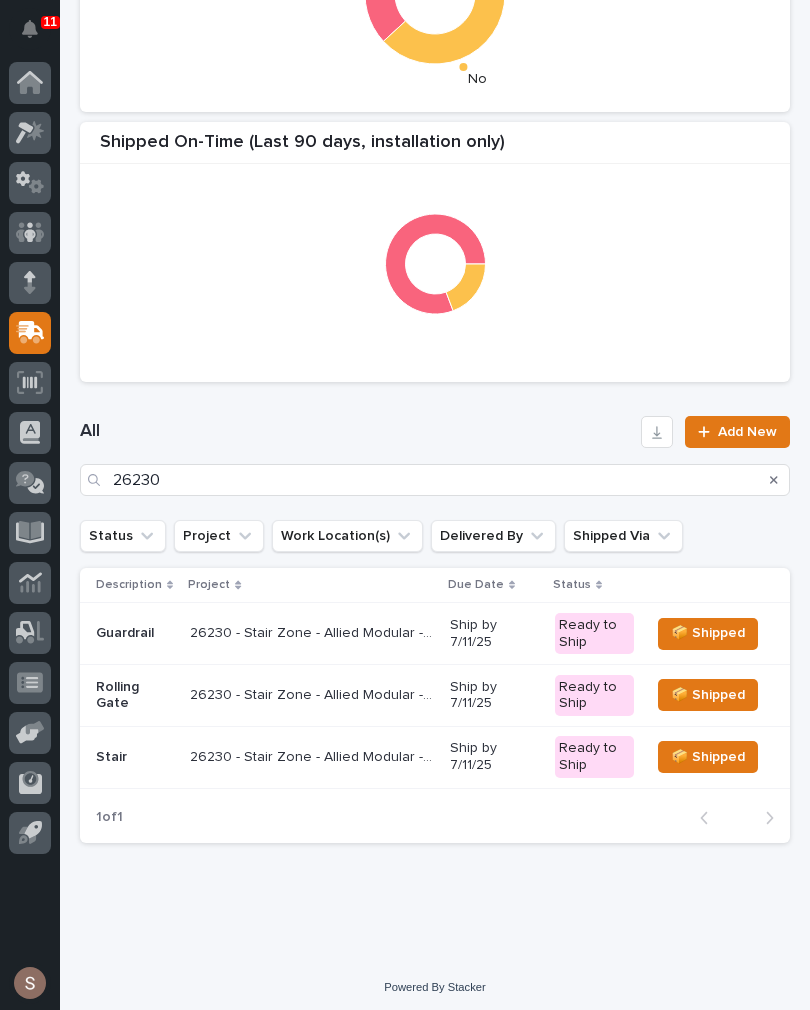click on "Rolling Gate" at bounding box center (135, 633) 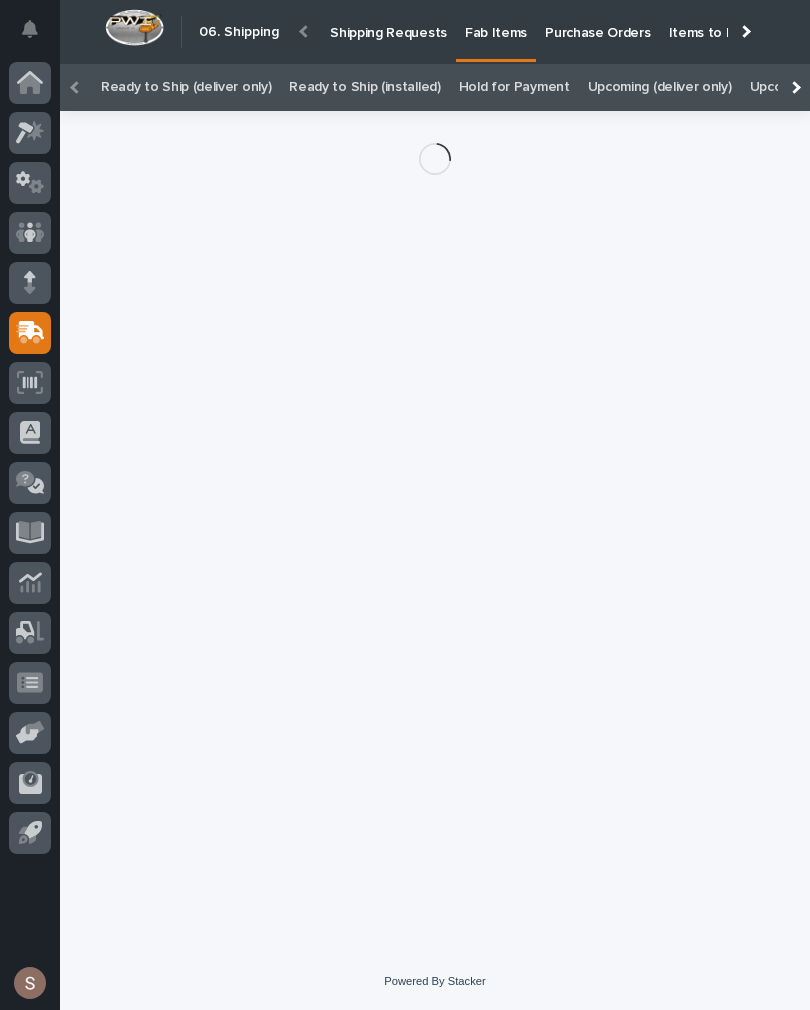 scroll, scrollTop: 14, scrollLeft: 0, axis: vertical 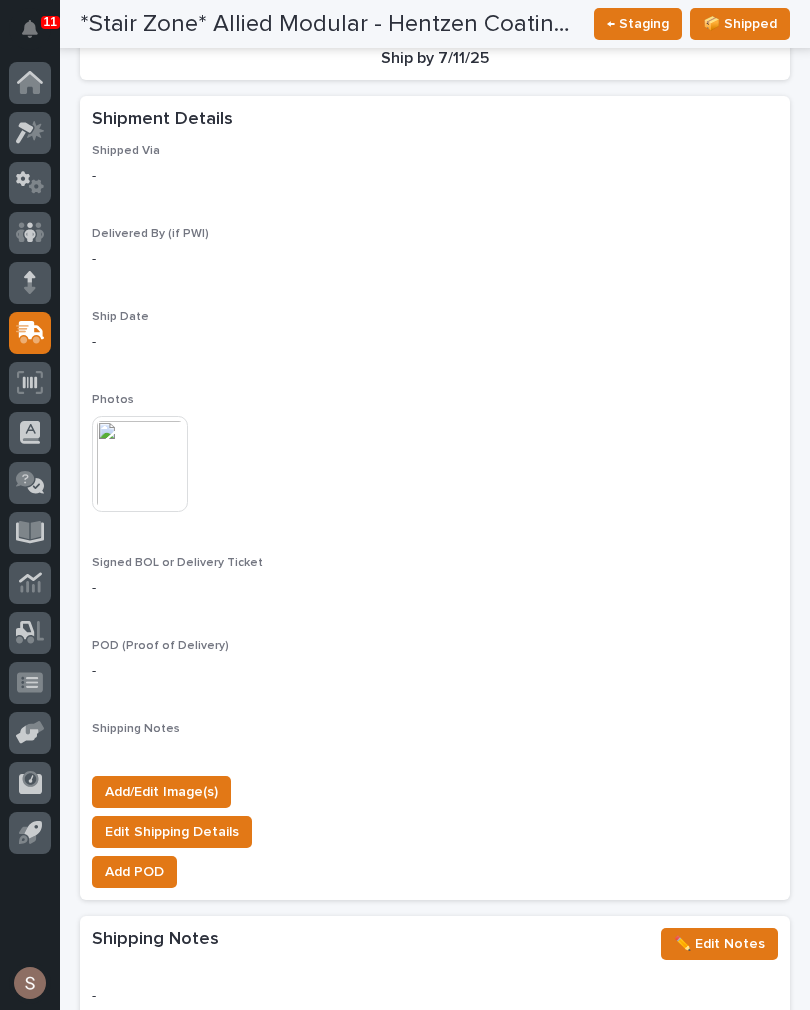 click on "Add/Edit Image(s)" at bounding box center (161, 792) 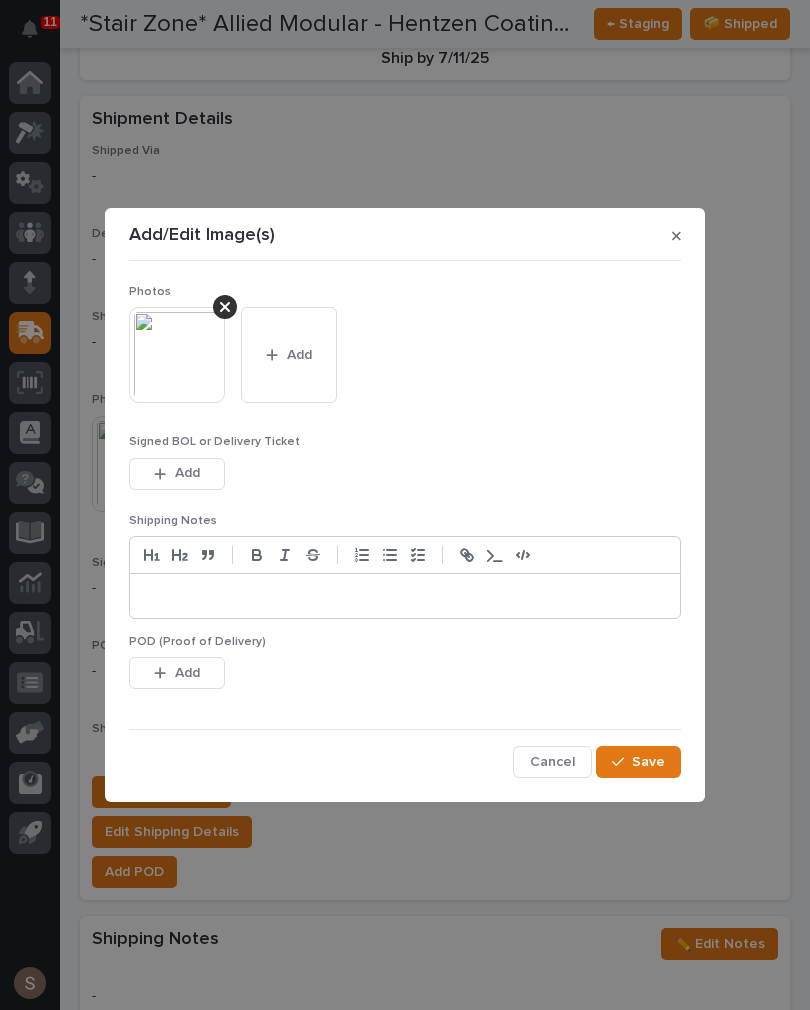 click on "Add" at bounding box center (289, 355) 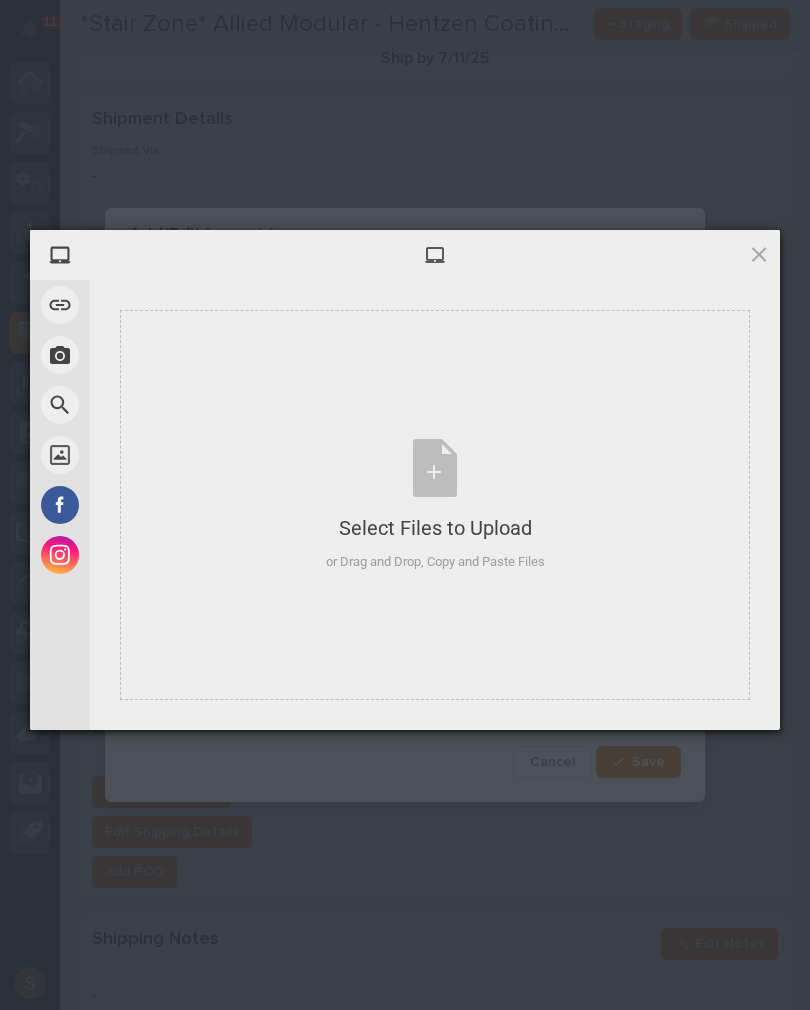 click at bounding box center [759, 254] 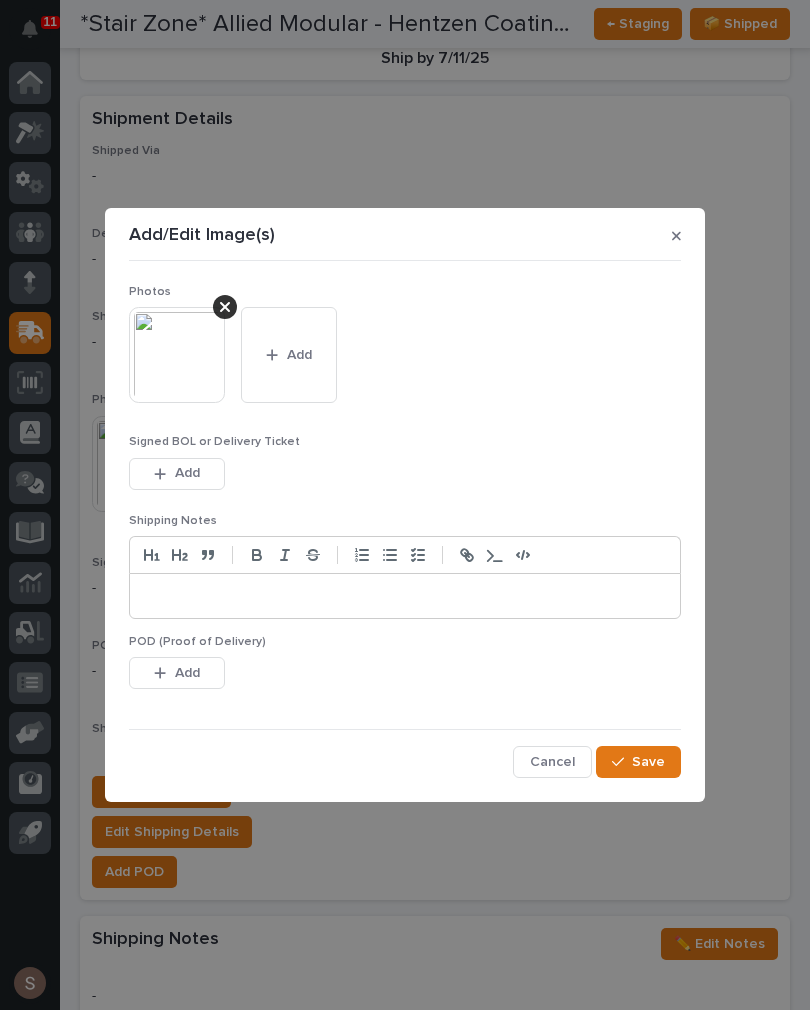 click on "Add" at bounding box center (177, 474) 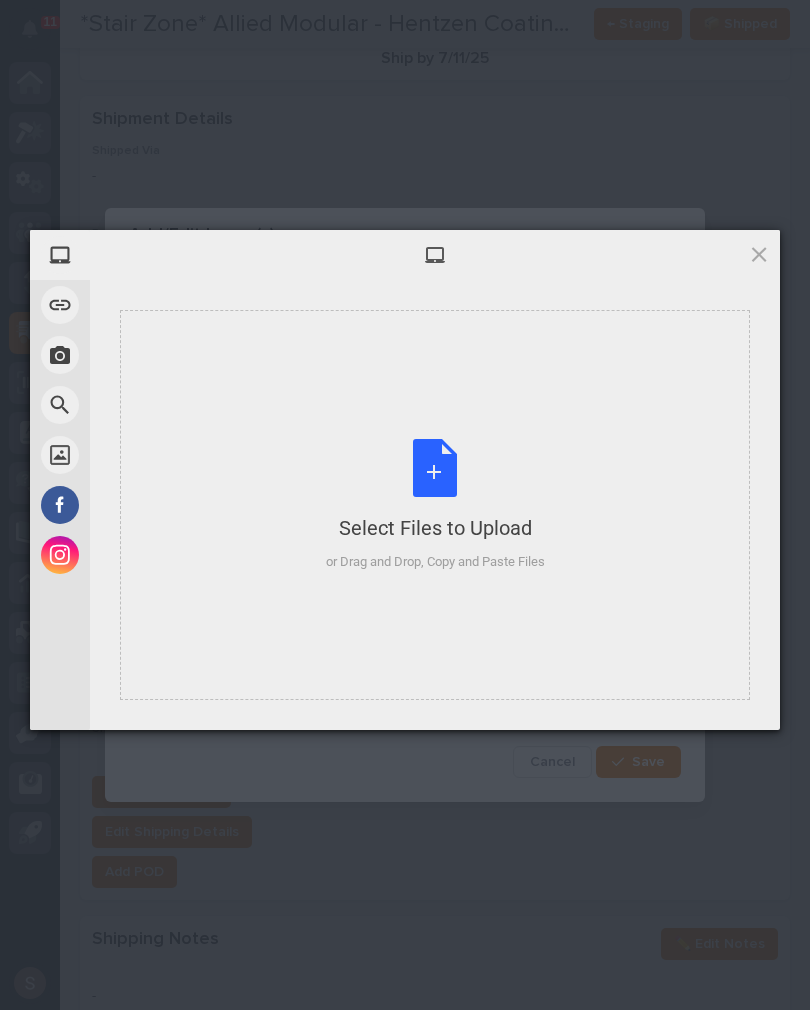 click on "Select Files to Upload
or Drag and Drop, Copy and Paste Files" at bounding box center [435, 505] 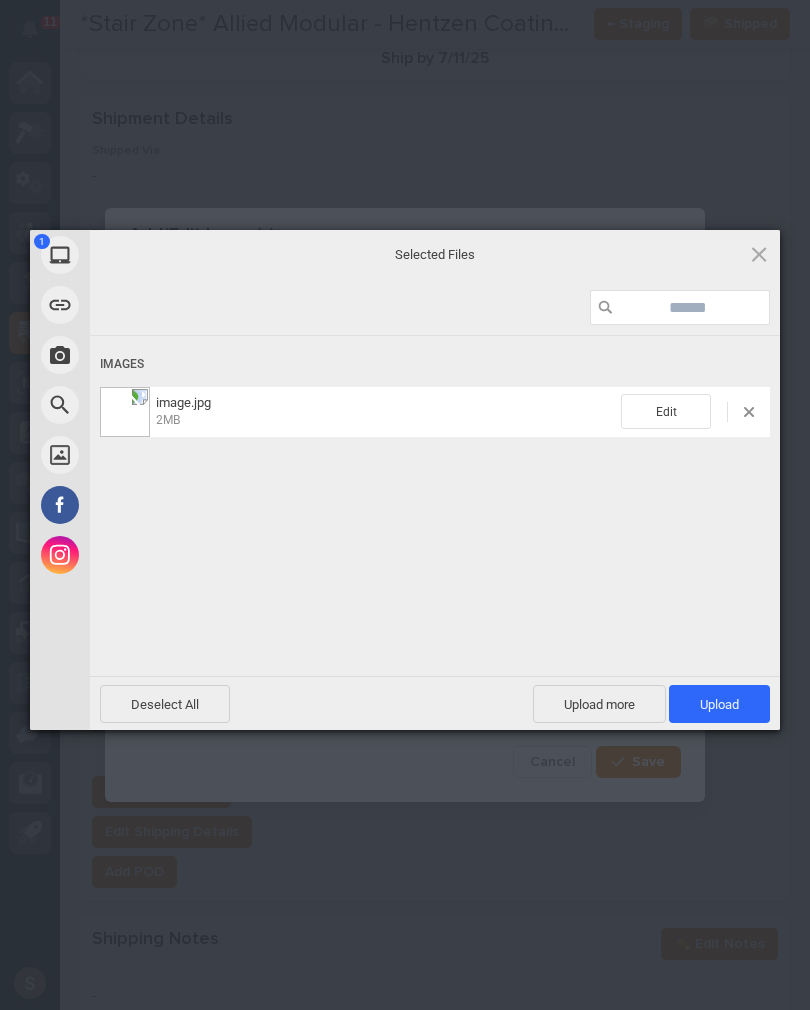 click on "Upload
1" at bounding box center (719, 704) 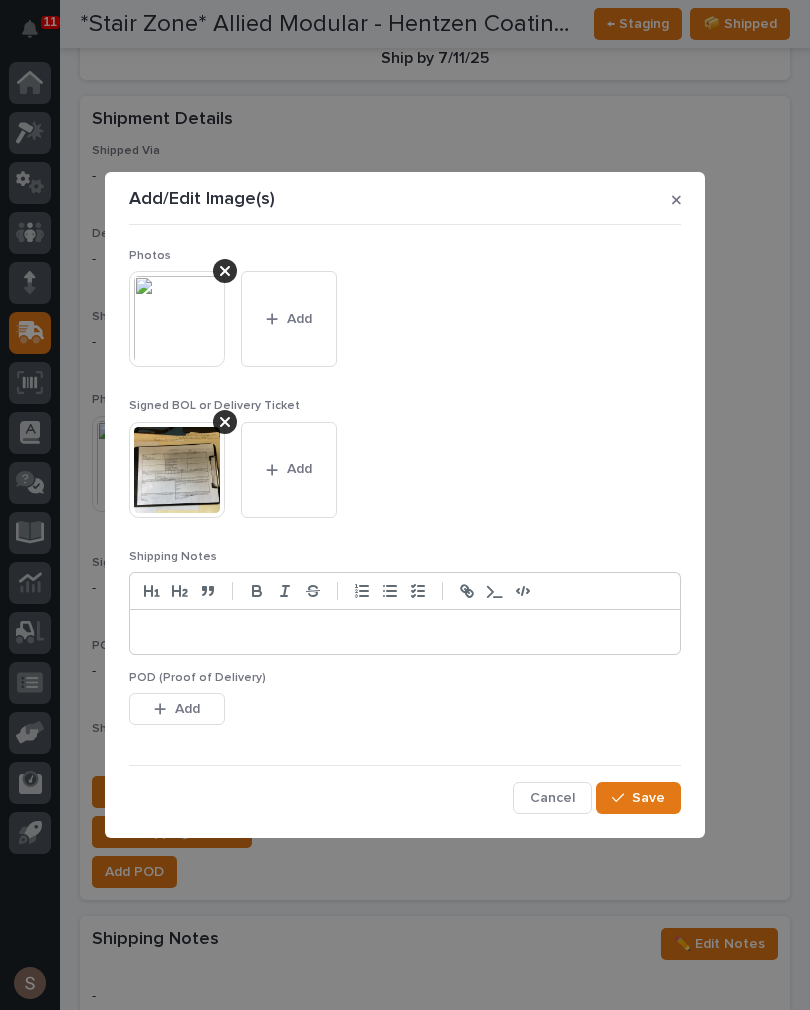 click on "Add" at bounding box center [289, 319] 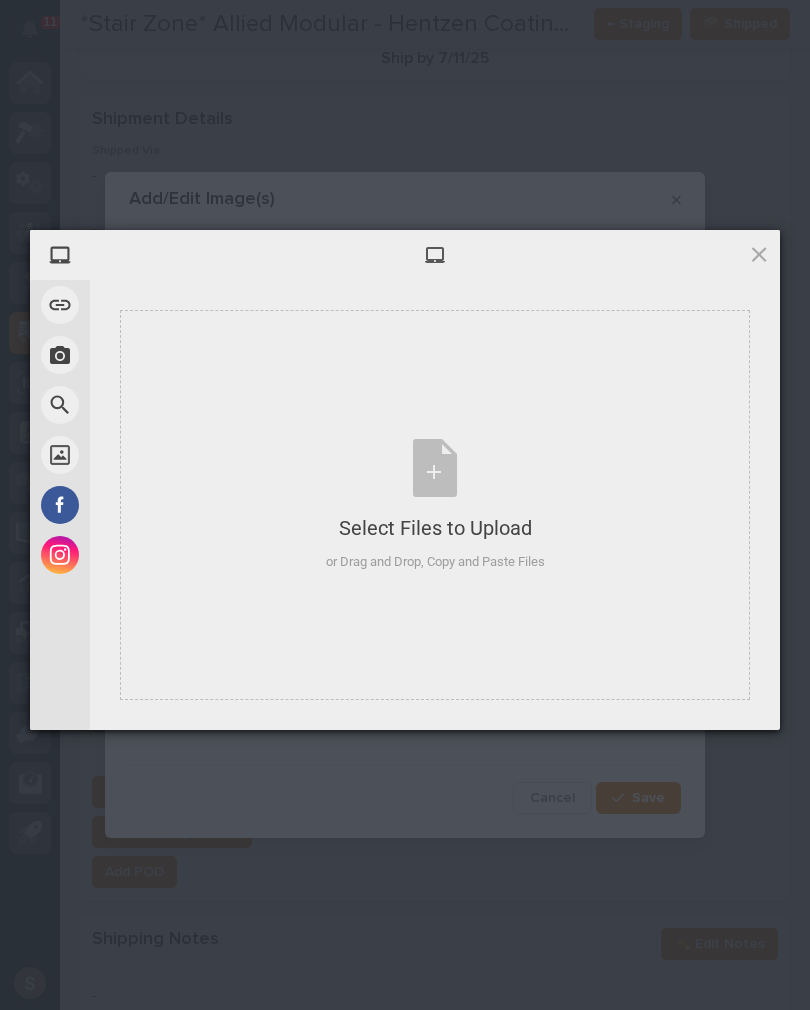 click on "Select Files to Upload
or Drag and Drop, Copy and Paste Files" at bounding box center [435, 505] 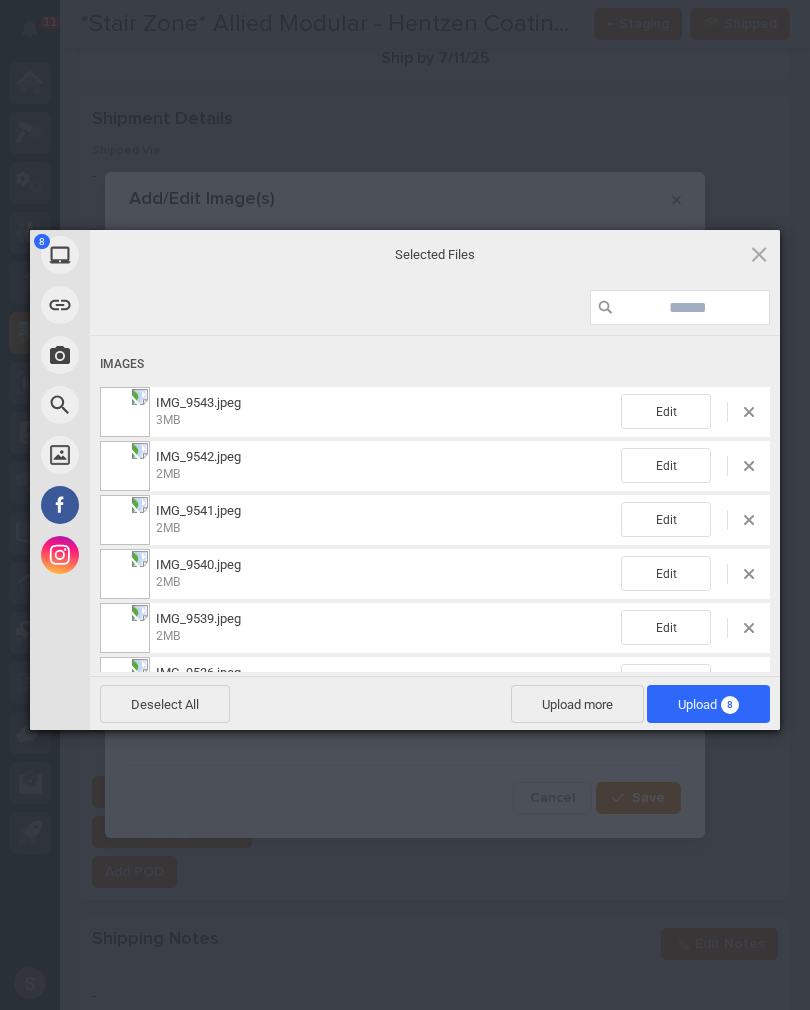 click on "Upload more" at bounding box center [577, 704] 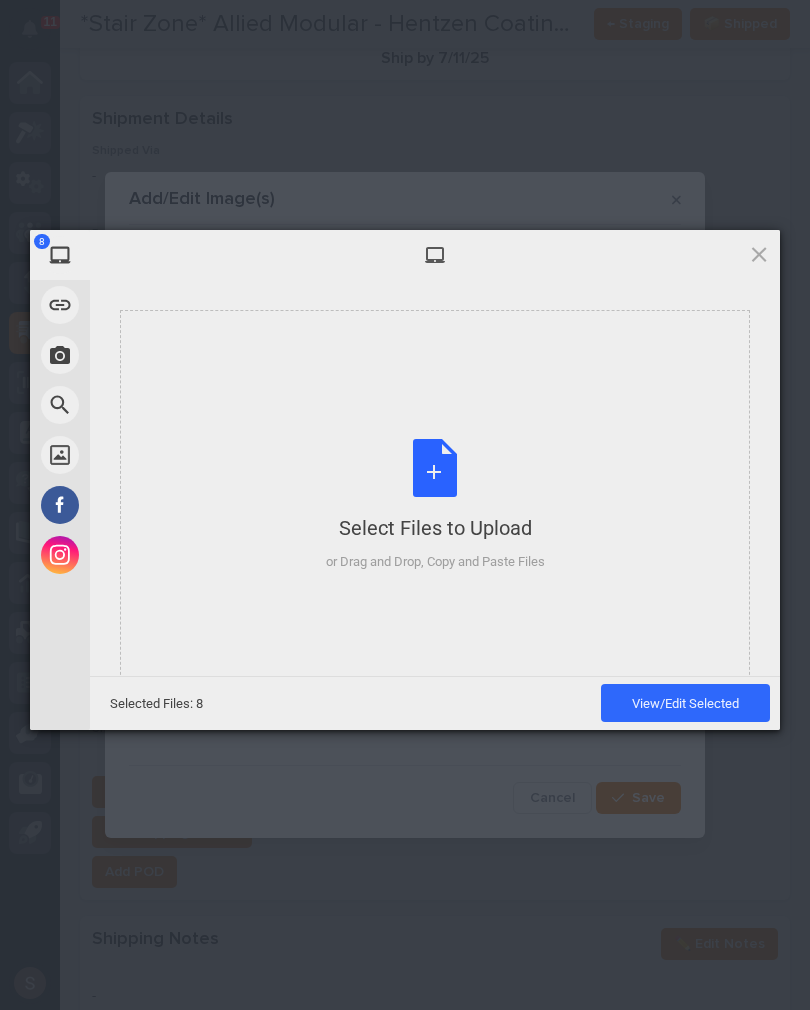 click on "Select Files to Upload
or Drag and Drop, Copy and Paste Files" at bounding box center (435, 505) 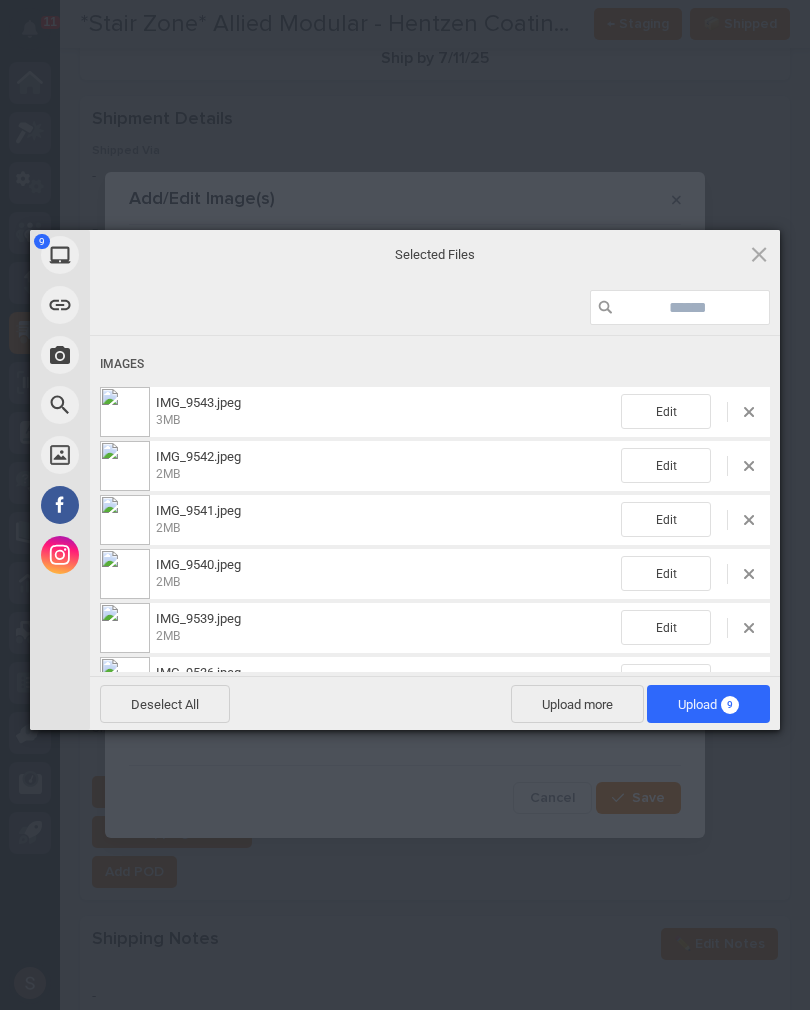 click on "Upload
9" at bounding box center [708, 704] 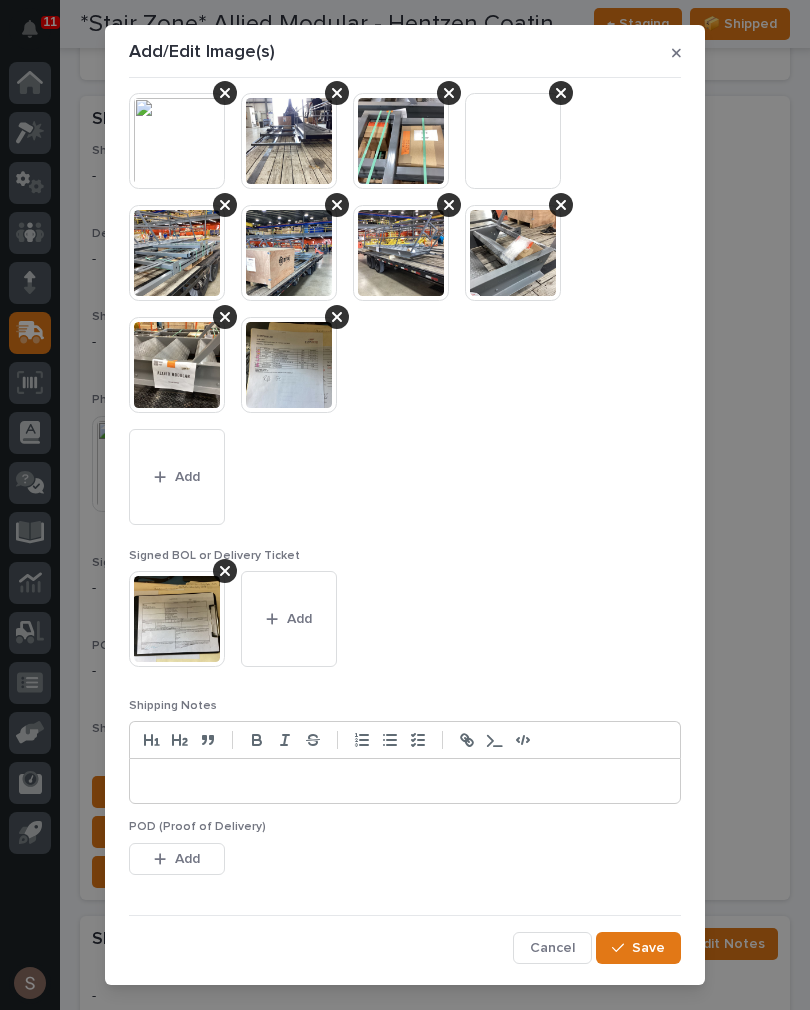 scroll, scrollTop: 32, scrollLeft: 0, axis: vertical 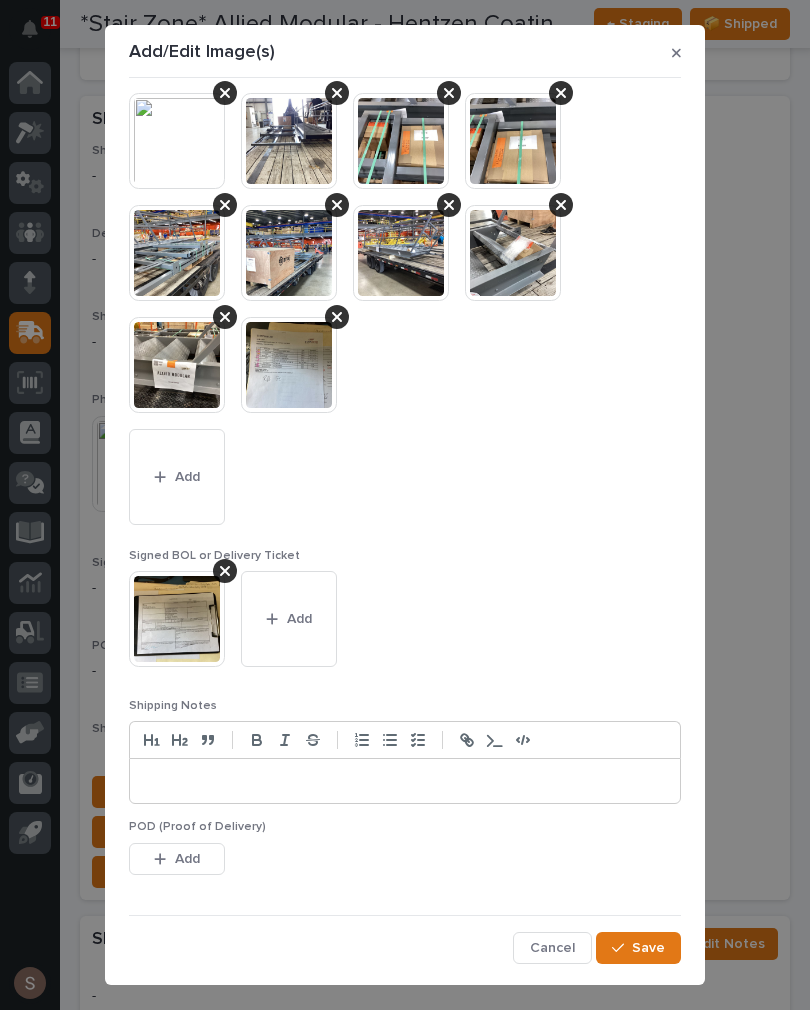 click on "Save" at bounding box center (648, 948) 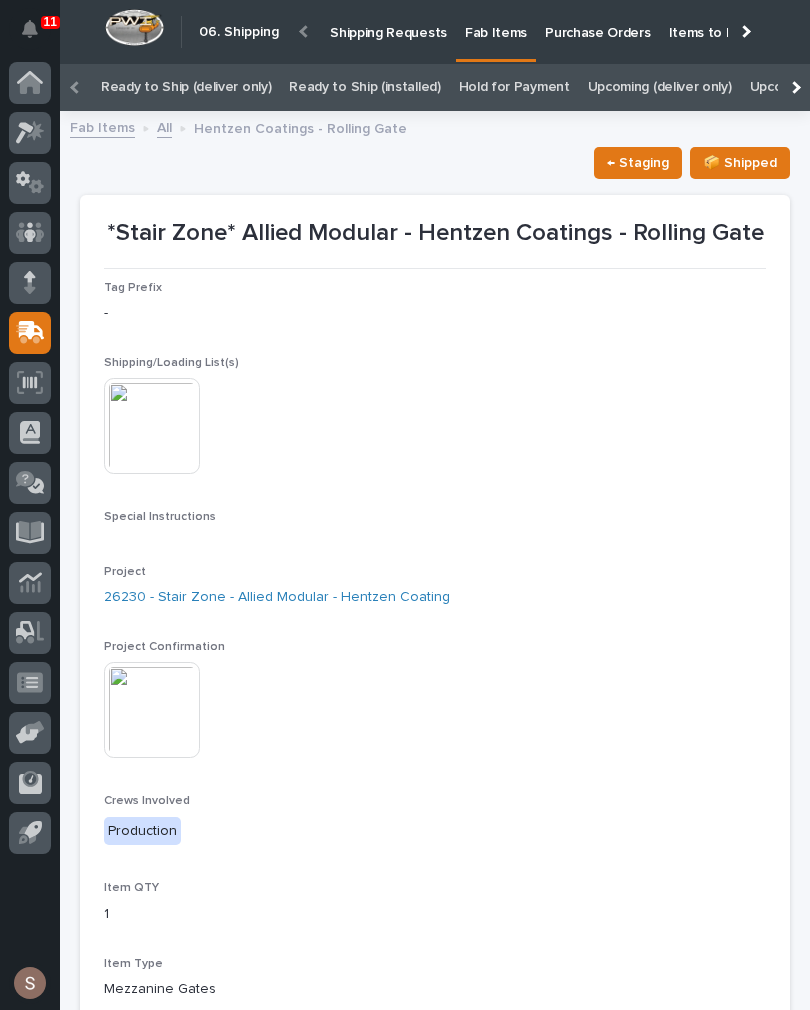 scroll, scrollTop: 0, scrollLeft: 0, axis: both 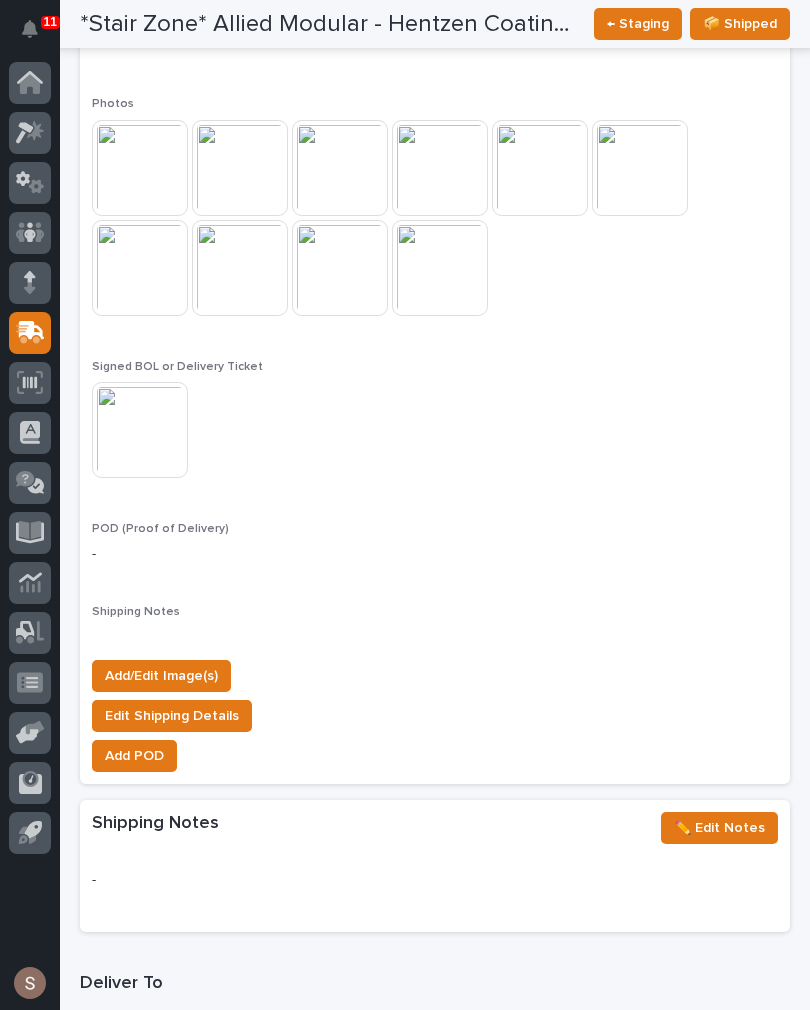 click on "Add/Edit Image(s)" at bounding box center (161, 676) 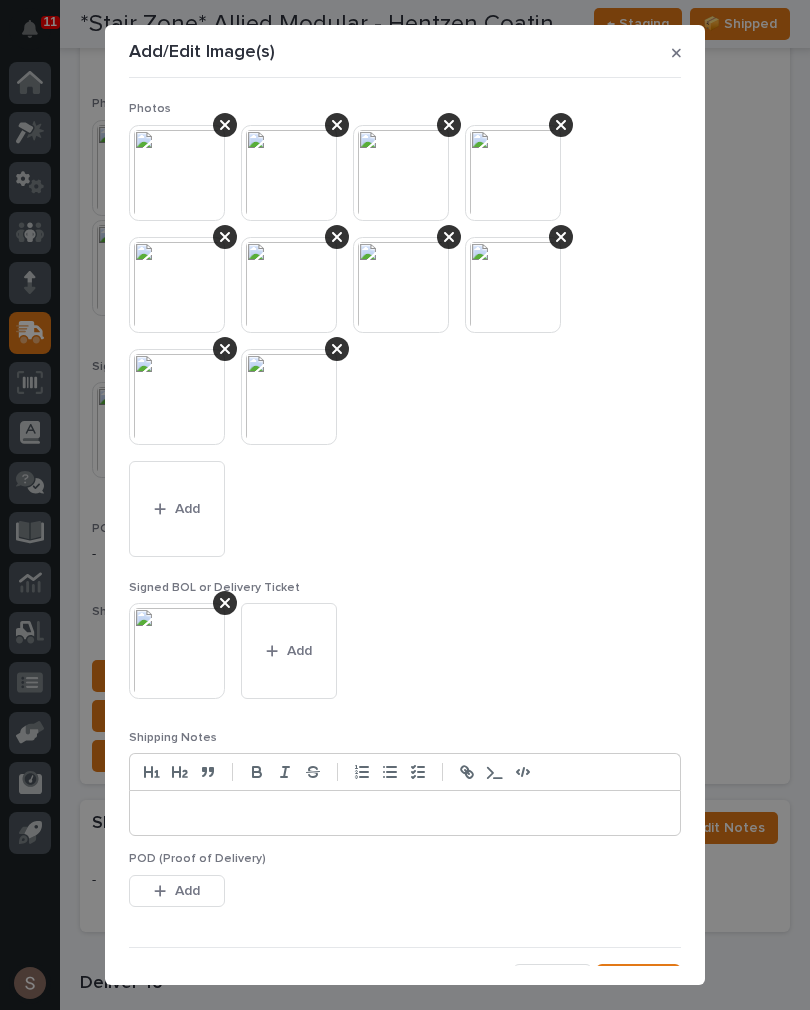 click on "Add" at bounding box center (299, 651) 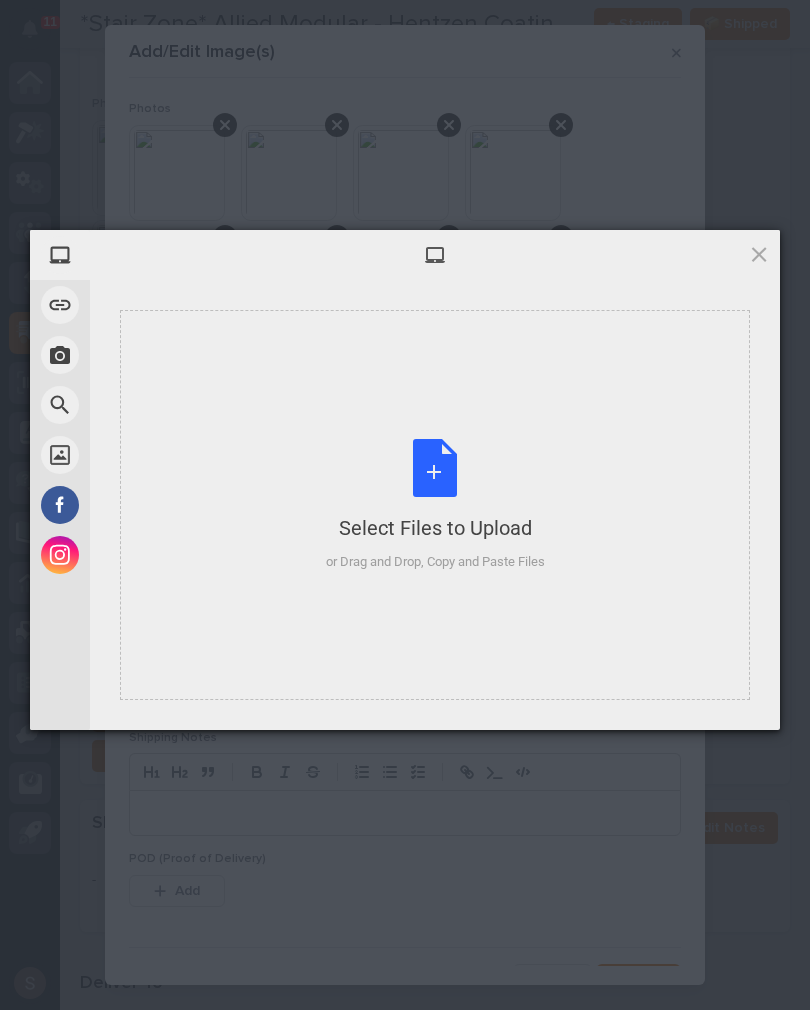 click on "Select Files to Upload
or Drag and Drop, Copy and Paste Files" at bounding box center (435, 505) 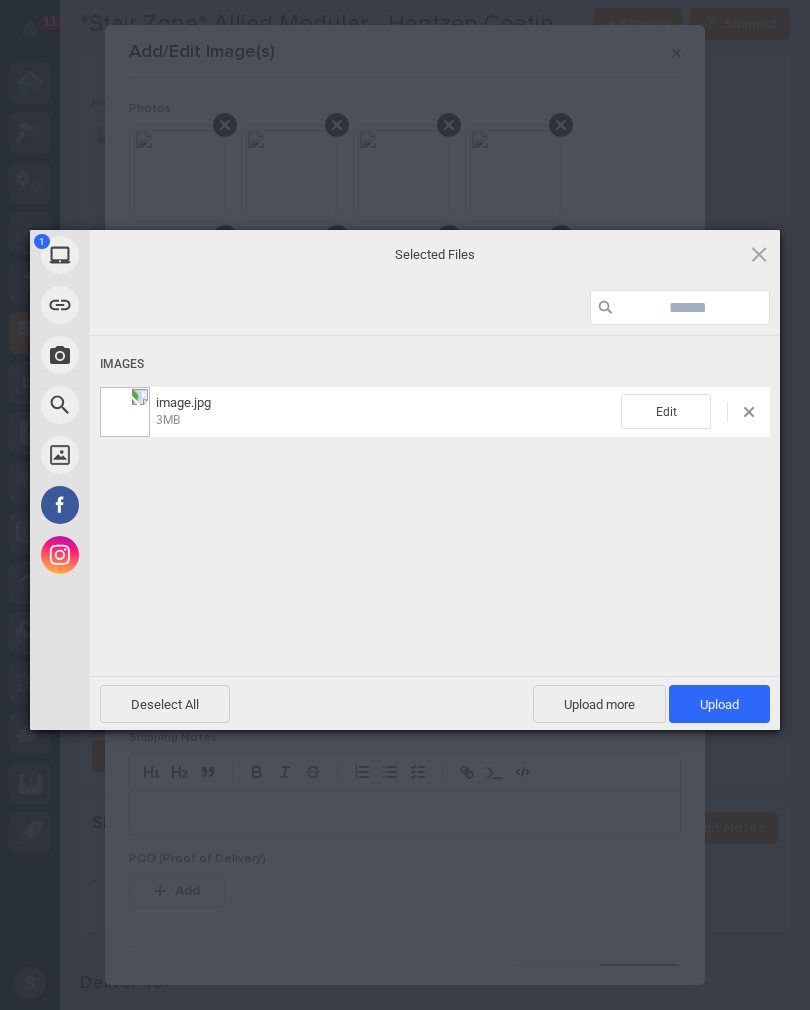 click on "Upload
1" at bounding box center (719, 704) 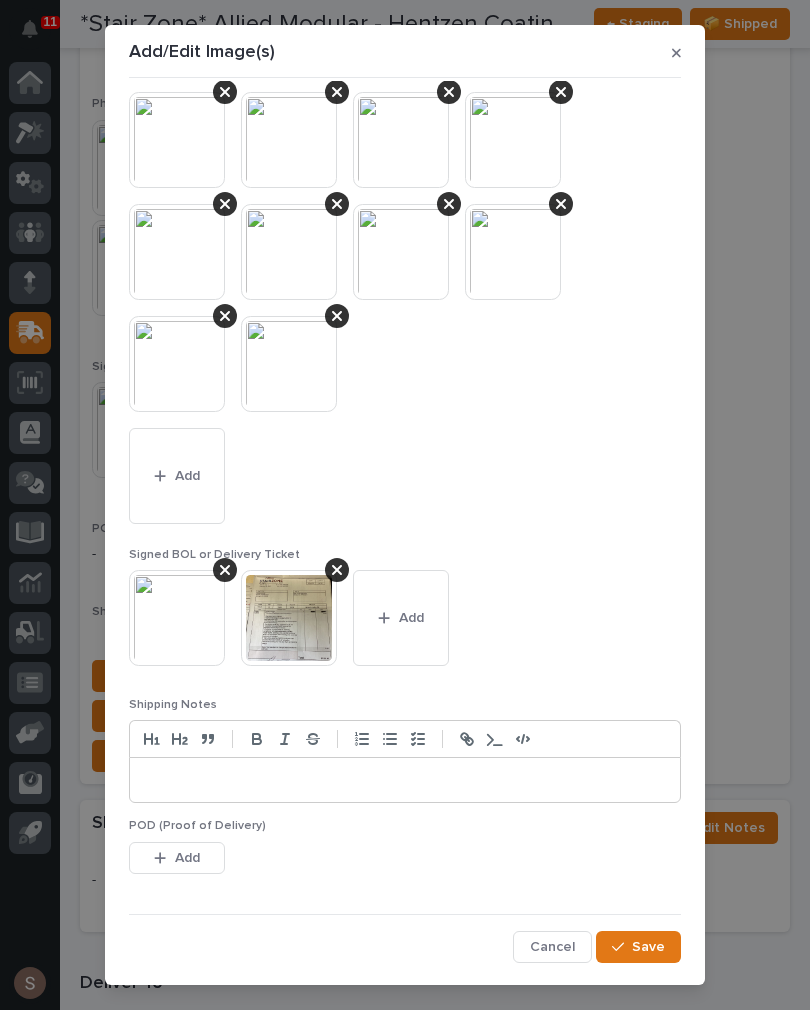scroll, scrollTop: 32, scrollLeft: 0, axis: vertical 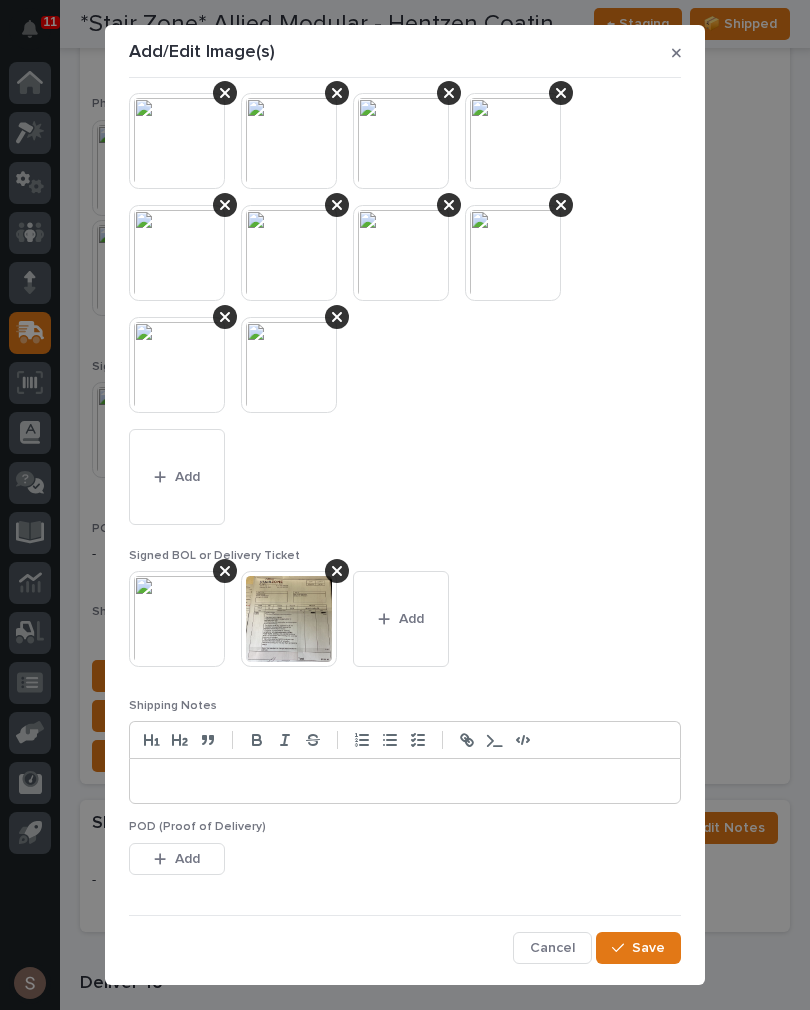 click on "Save" at bounding box center [648, 948] 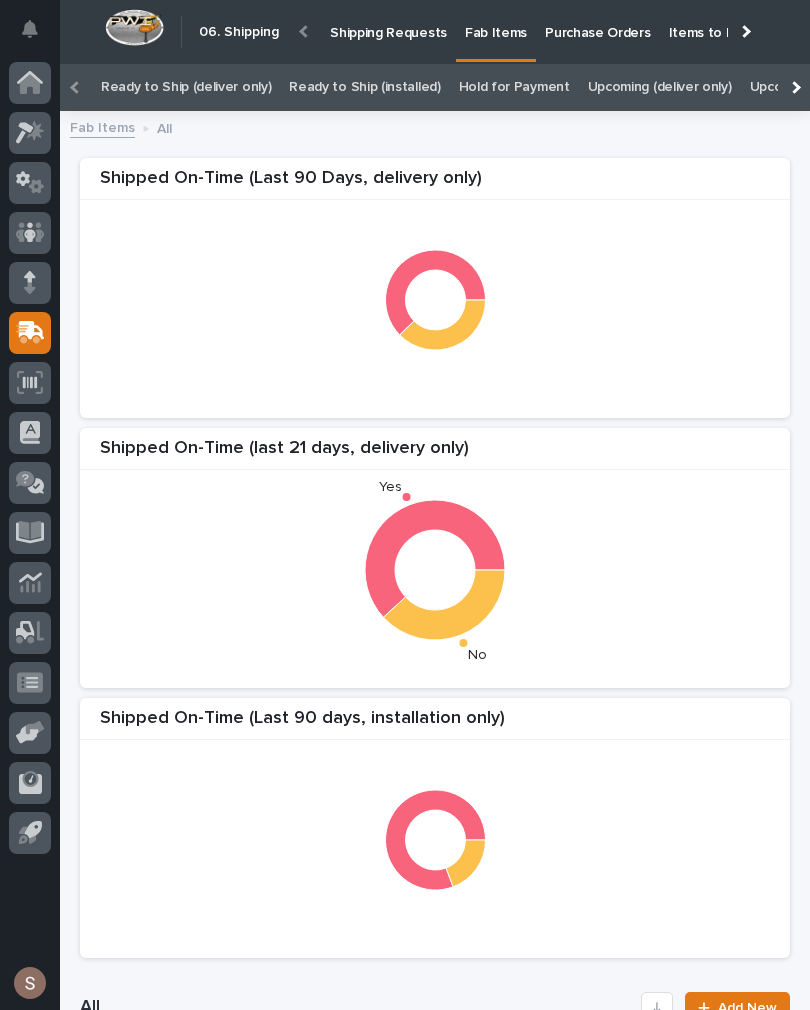 scroll, scrollTop: 12, scrollLeft: 0, axis: vertical 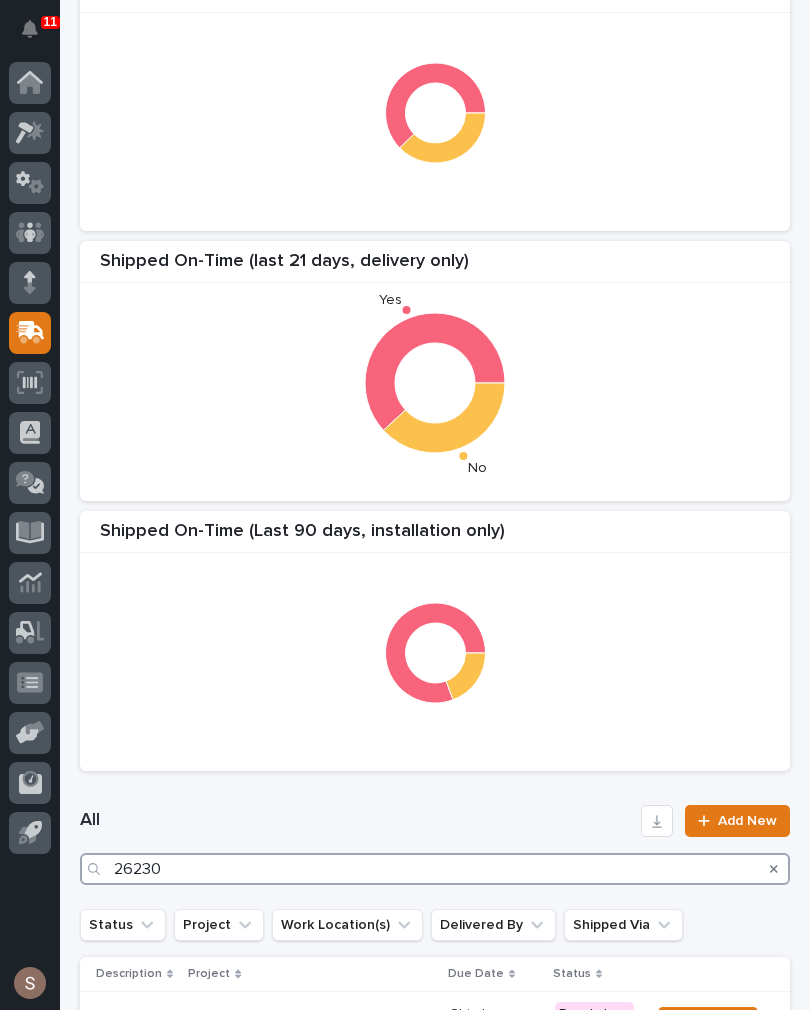click on "26230" at bounding box center (435, 869) 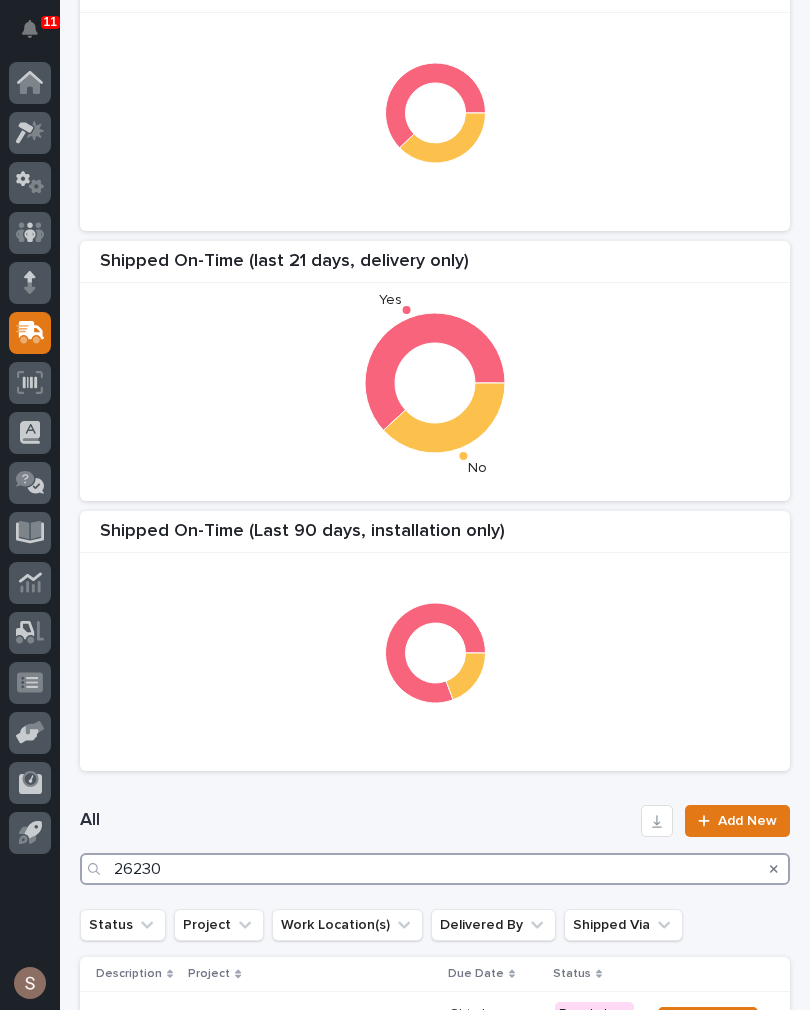 click on "26230" at bounding box center (435, 869) 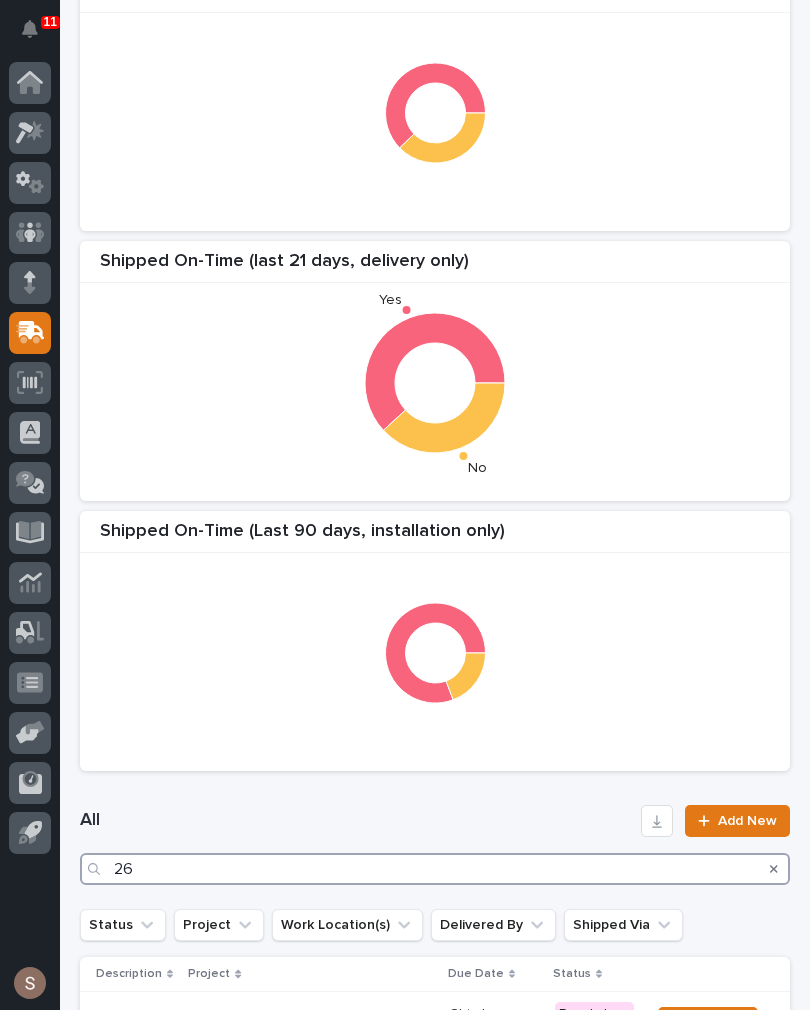 scroll, scrollTop: 0, scrollLeft: 0, axis: both 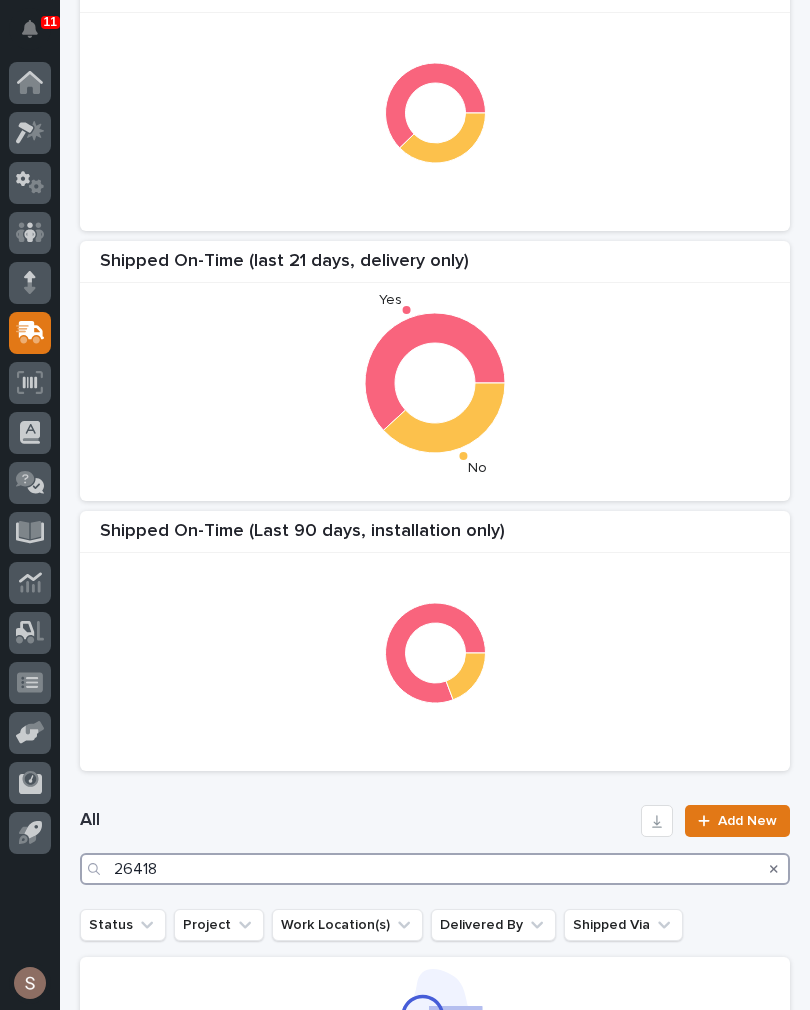 type on "26418" 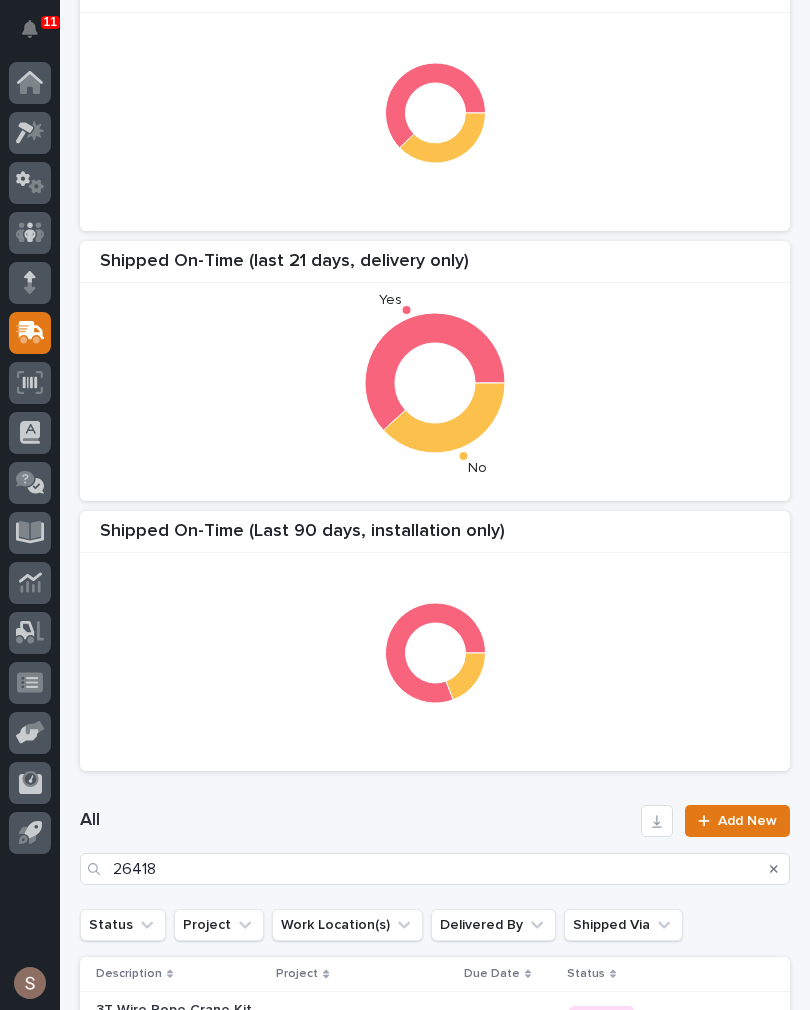 click at bounding box center (435, 113) 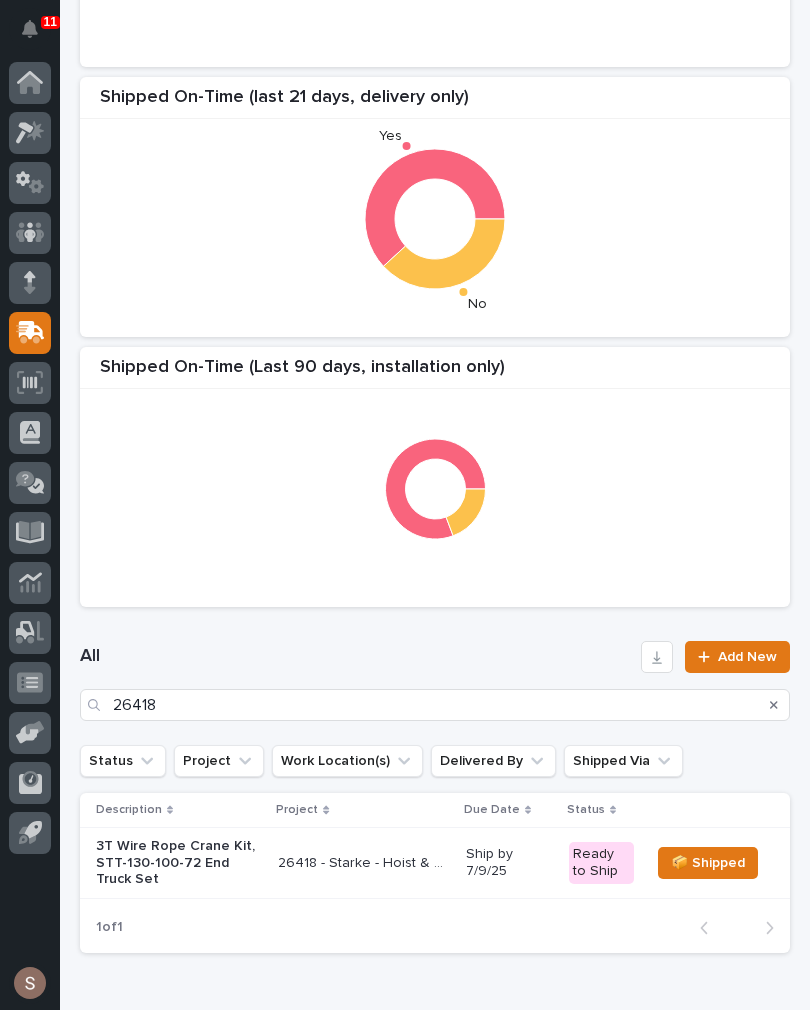 scroll, scrollTop: 369, scrollLeft: 0, axis: vertical 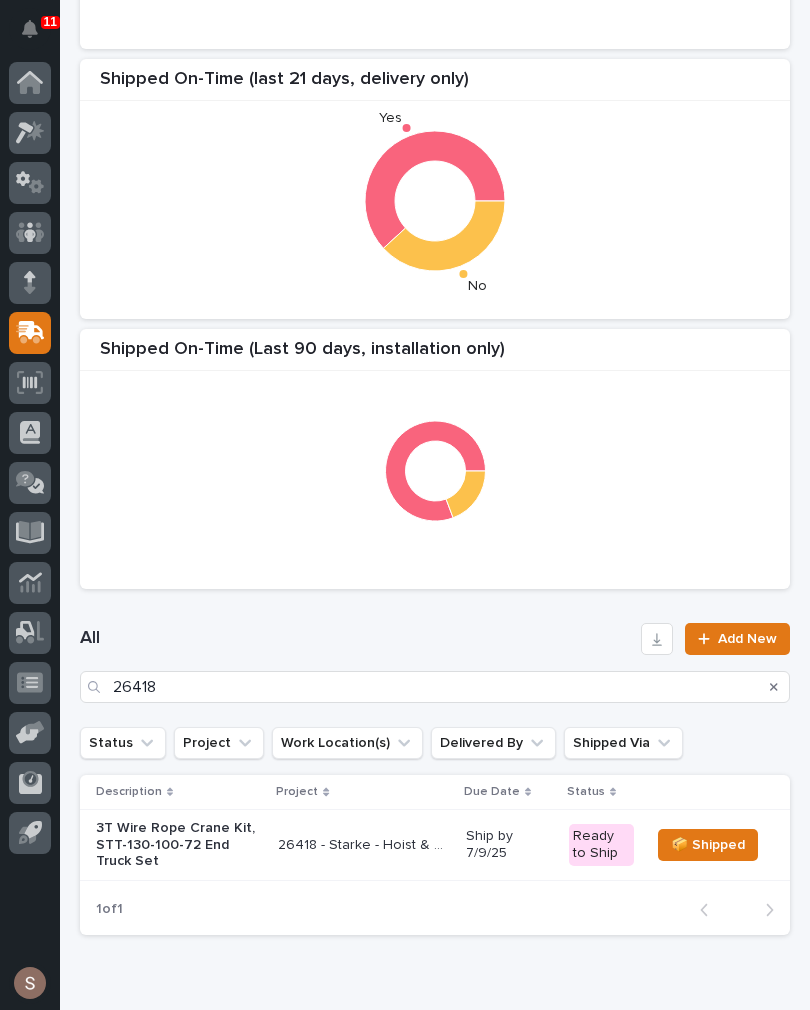 click on "3T Wire Rope Crane Kit, STT-130-100-72 End Truck Set" at bounding box center (179, 845) 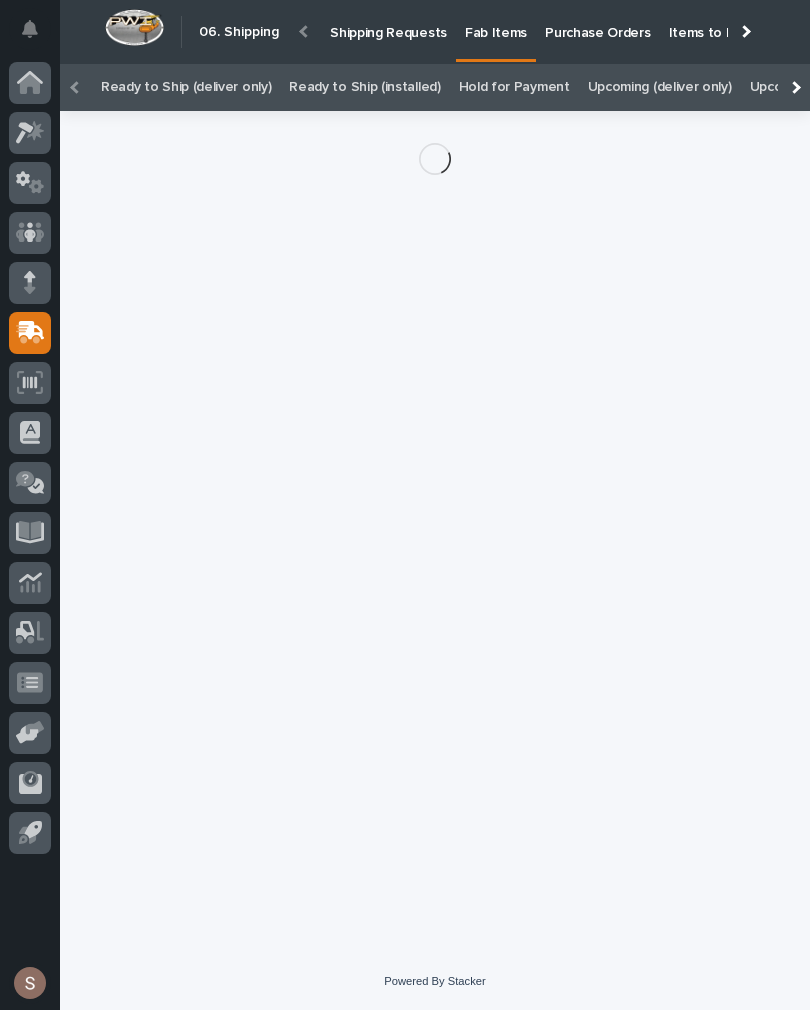 scroll, scrollTop: 29, scrollLeft: 0, axis: vertical 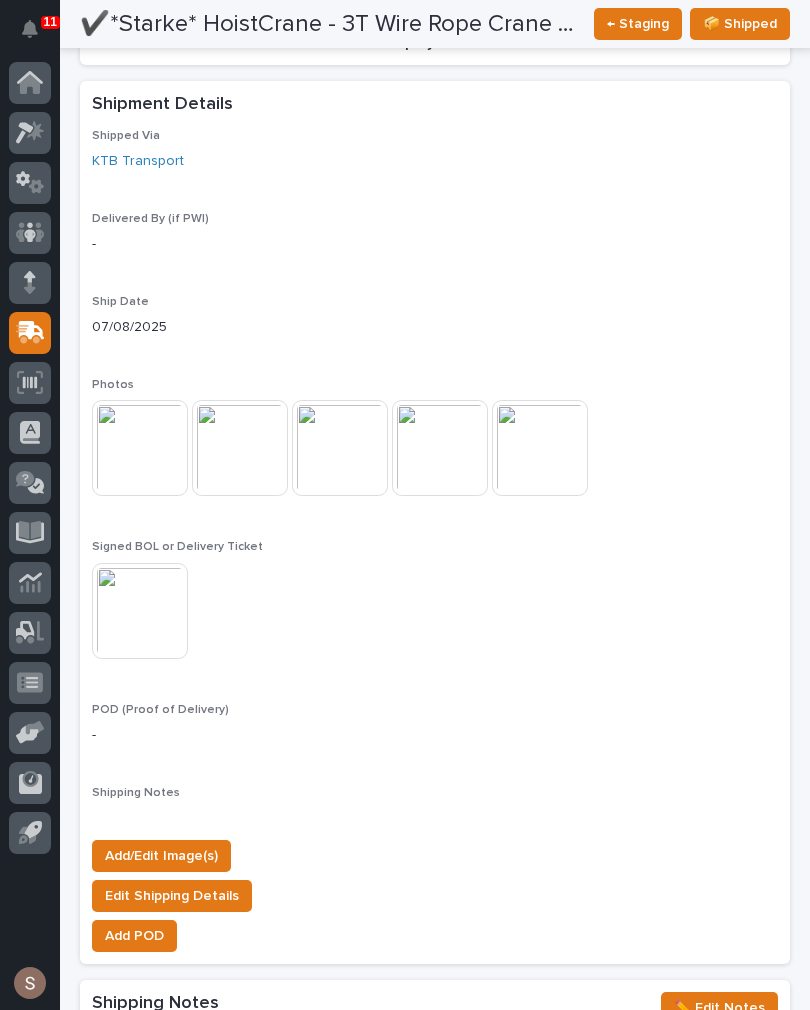 click on "Add/Edit Image(s)" at bounding box center (161, 856) 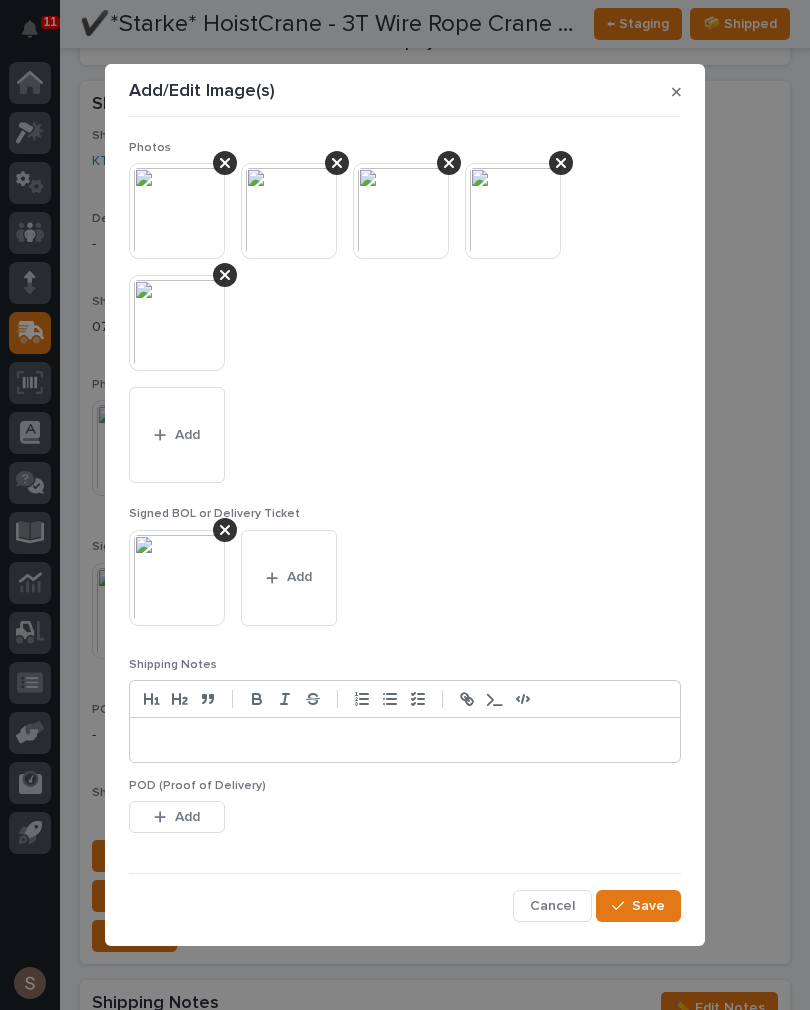 click on "Add" at bounding box center (289, 578) 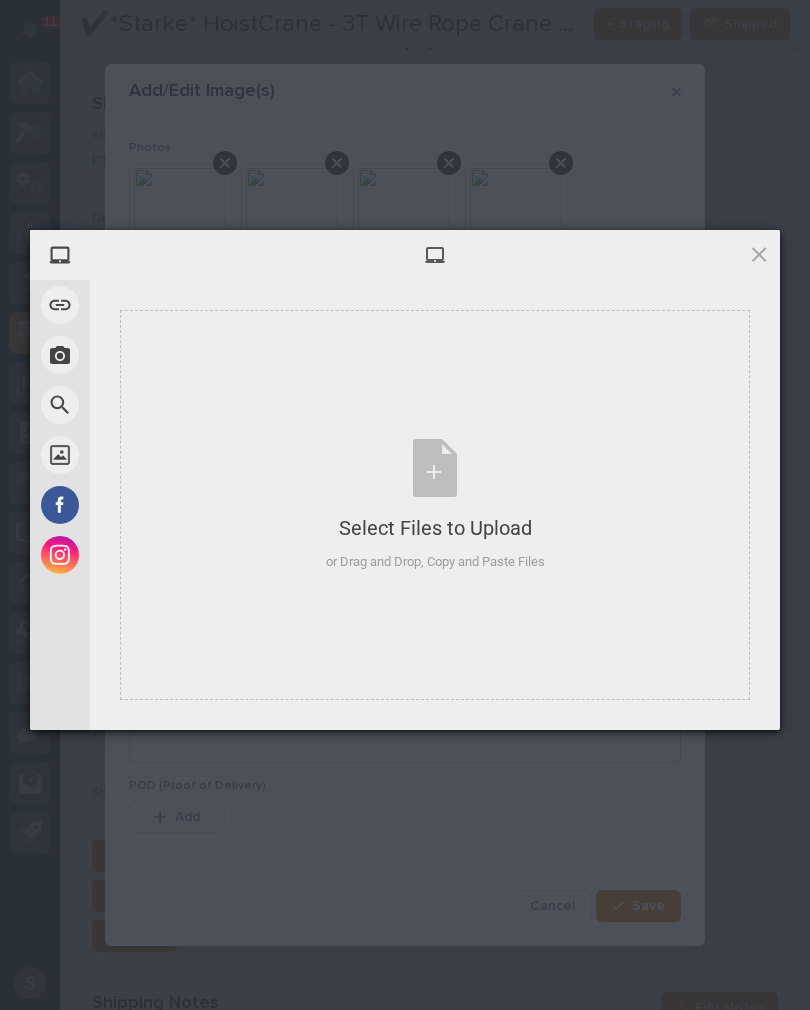click on "Select Files to Upload
or Drag and Drop, Copy and Paste Files" at bounding box center (435, 505) 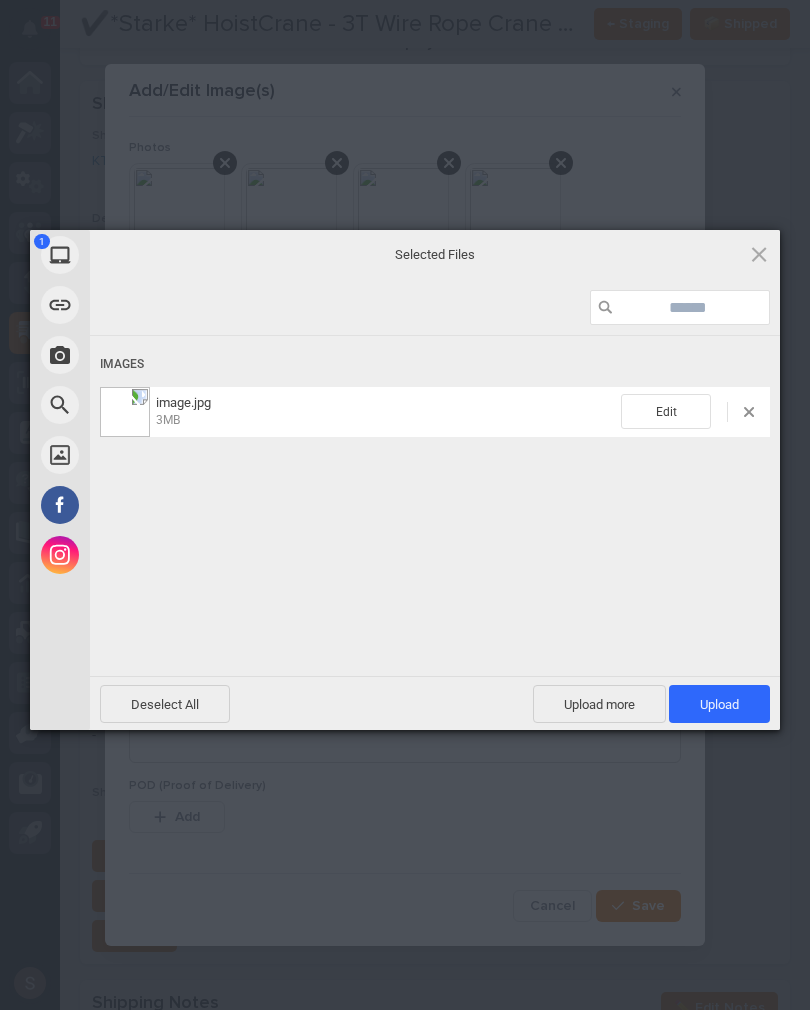 click on "Upload
1" at bounding box center [719, 704] 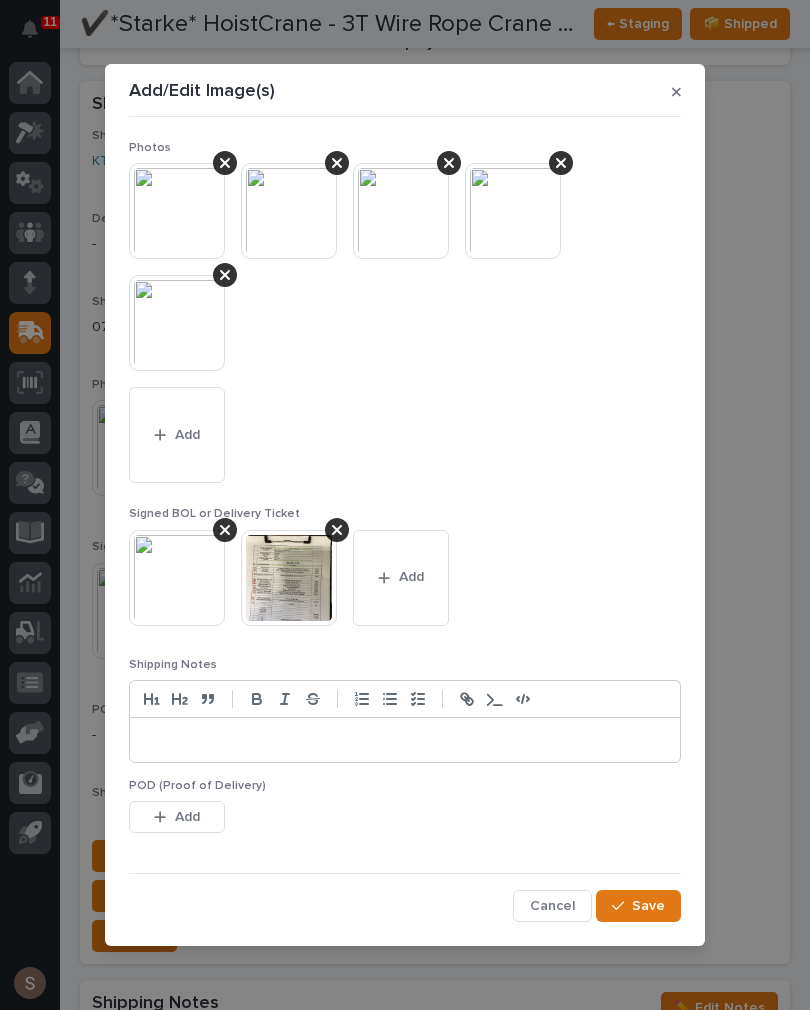 click at bounding box center (289, 578) 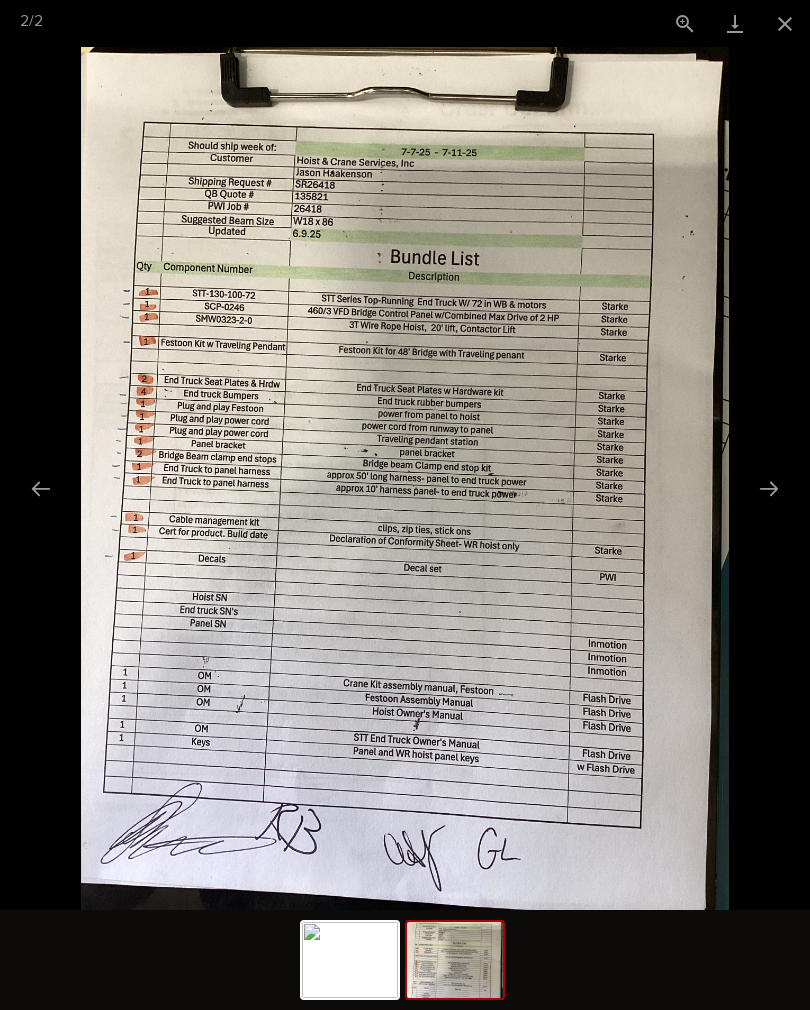 click at bounding box center [785, 23] 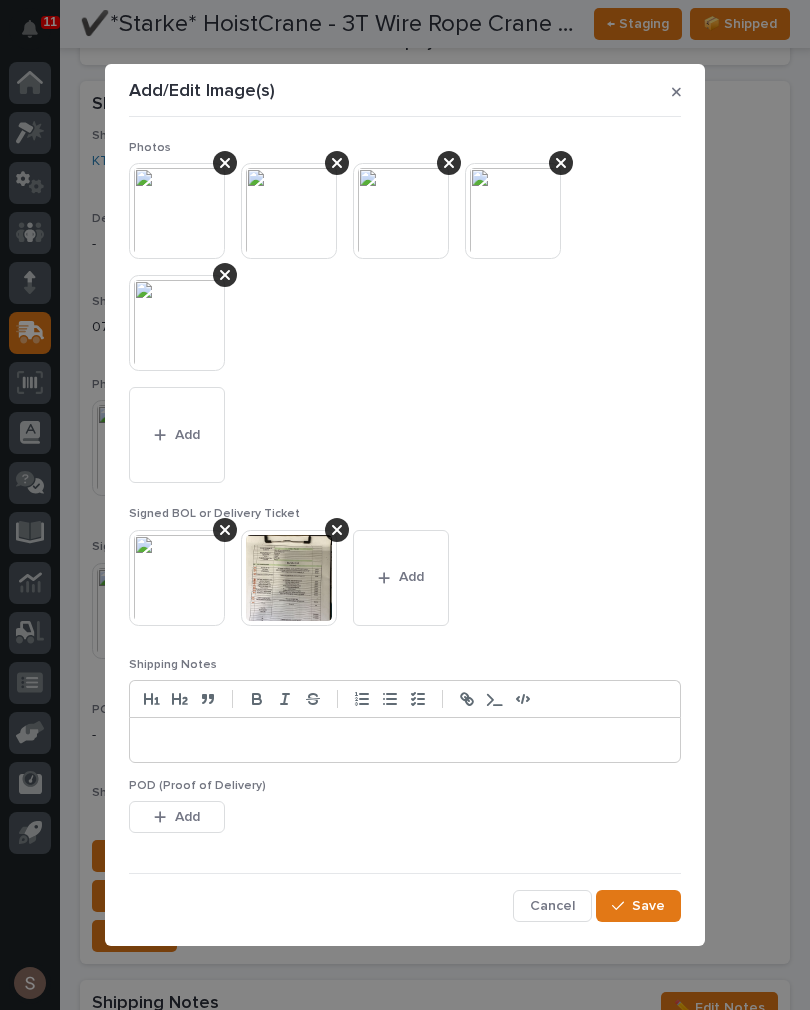 click on "Save" at bounding box center [648, 906] 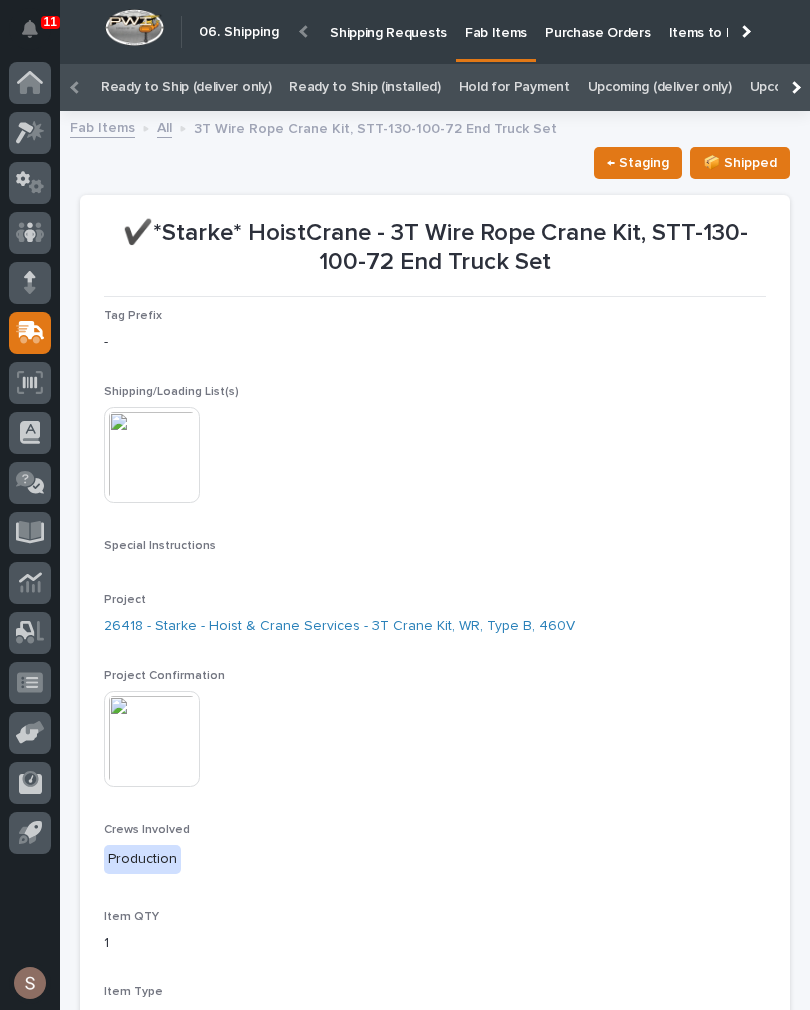 scroll, scrollTop: 0, scrollLeft: 0, axis: both 